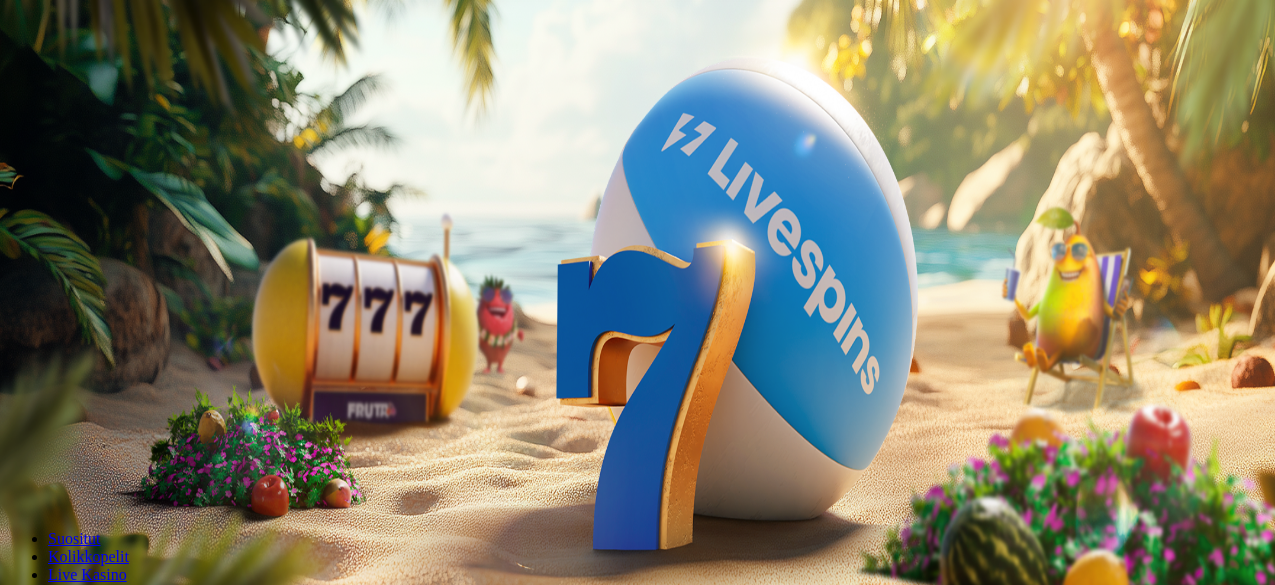 scroll, scrollTop: 0, scrollLeft: 0, axis: both 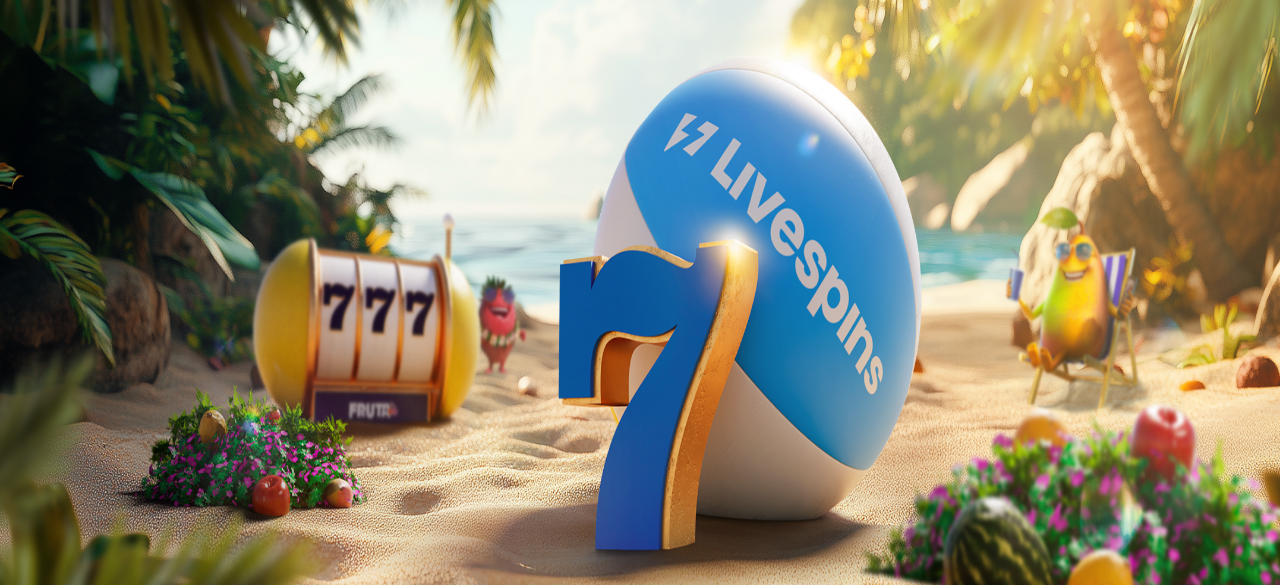 click on "Kirjaudu" at bounding box center (138, 72) 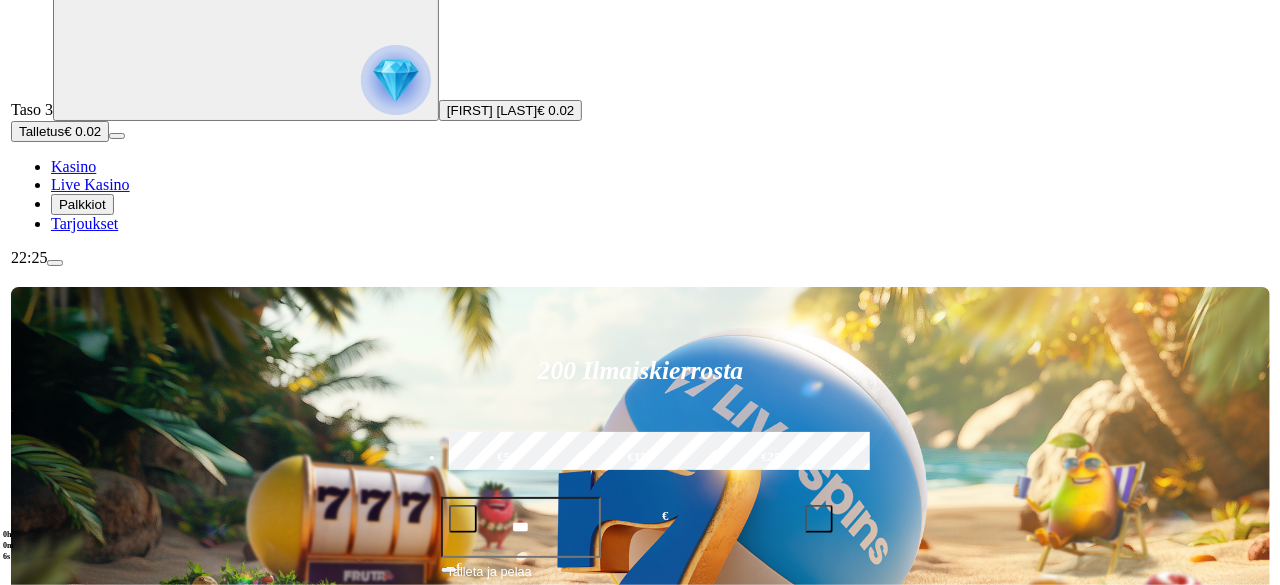 scroll, scrollTop: 104, scrollLeft: 0, axis: vertical 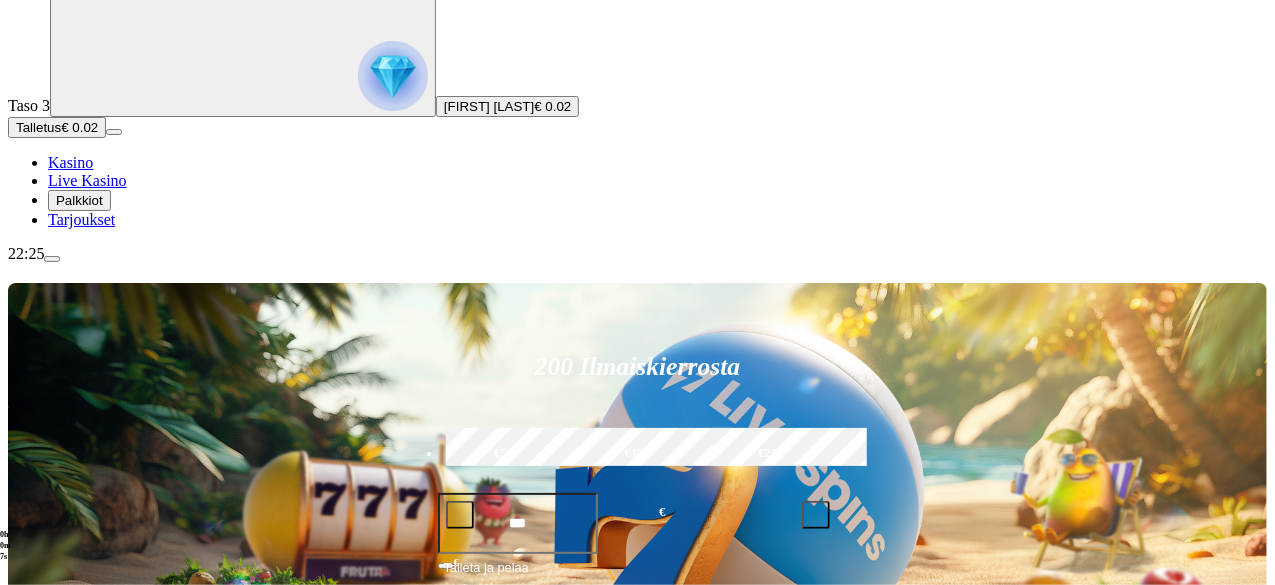click on "Palkkiot" at bounding box center (79, 200) 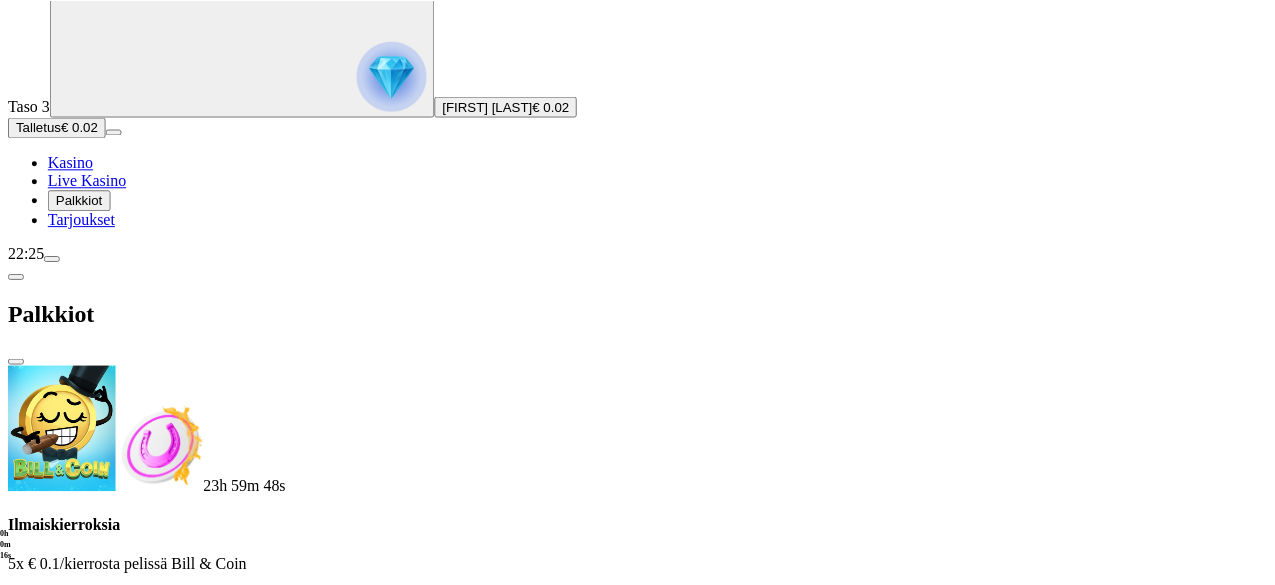 scroll, scrollTop: 0, scrollLeft: 0, axis: both 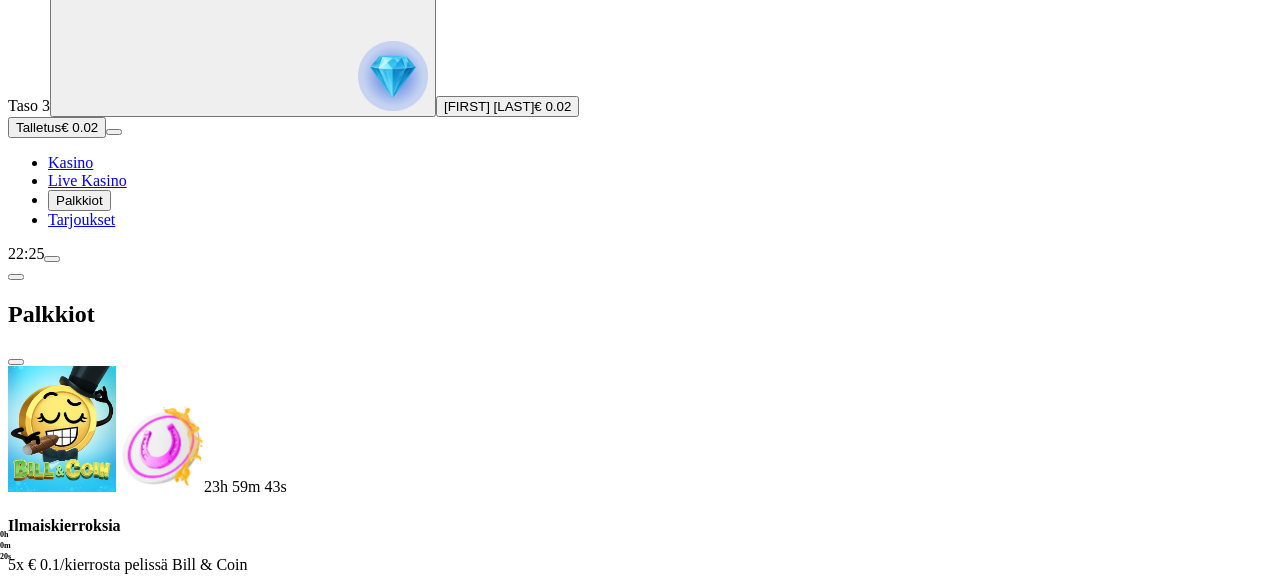 click at bounding box center (88, 605) 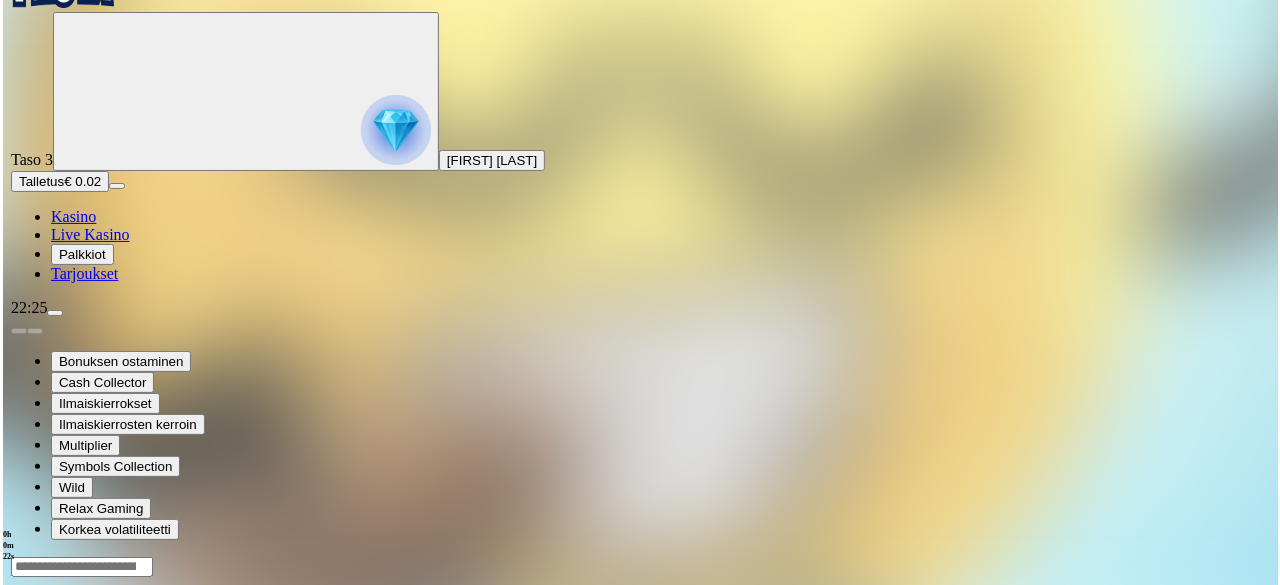 scroll, scrollTop: 0, scrollLeft: 0, axis: both 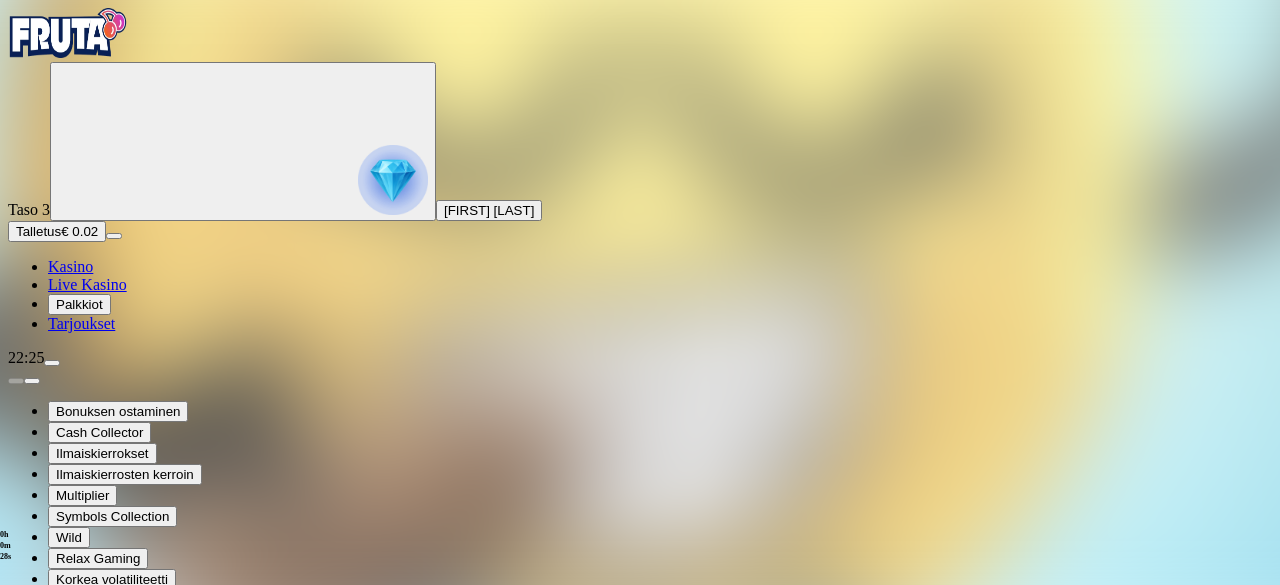 click at bounding box center (48, 799) 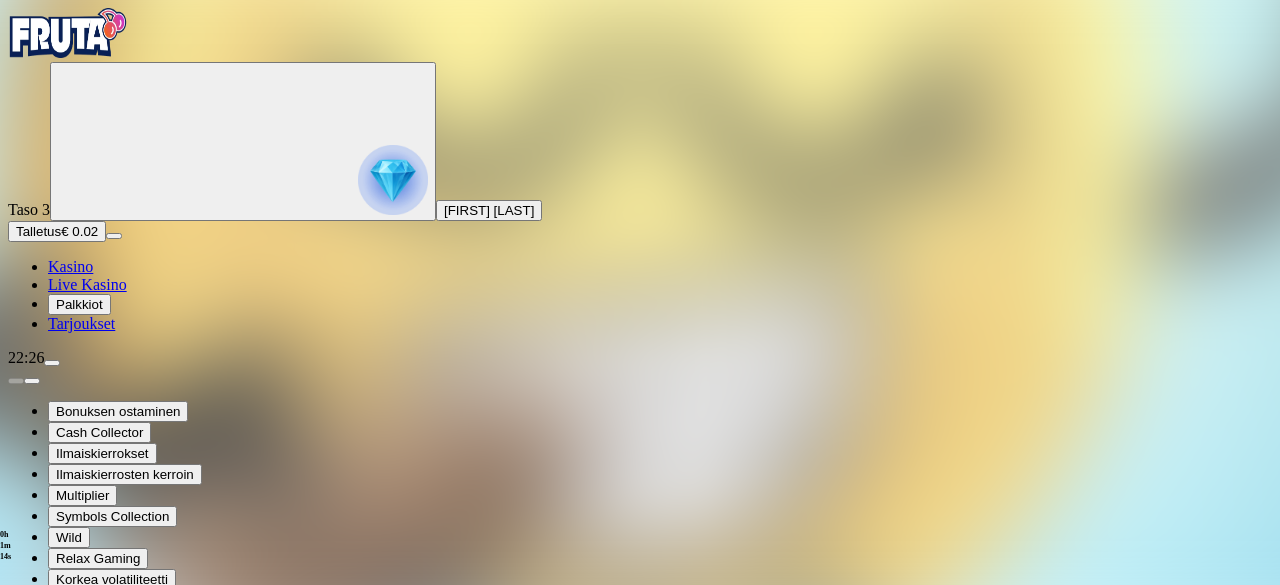 click on "Talletus" at bounding box center [38, 231] 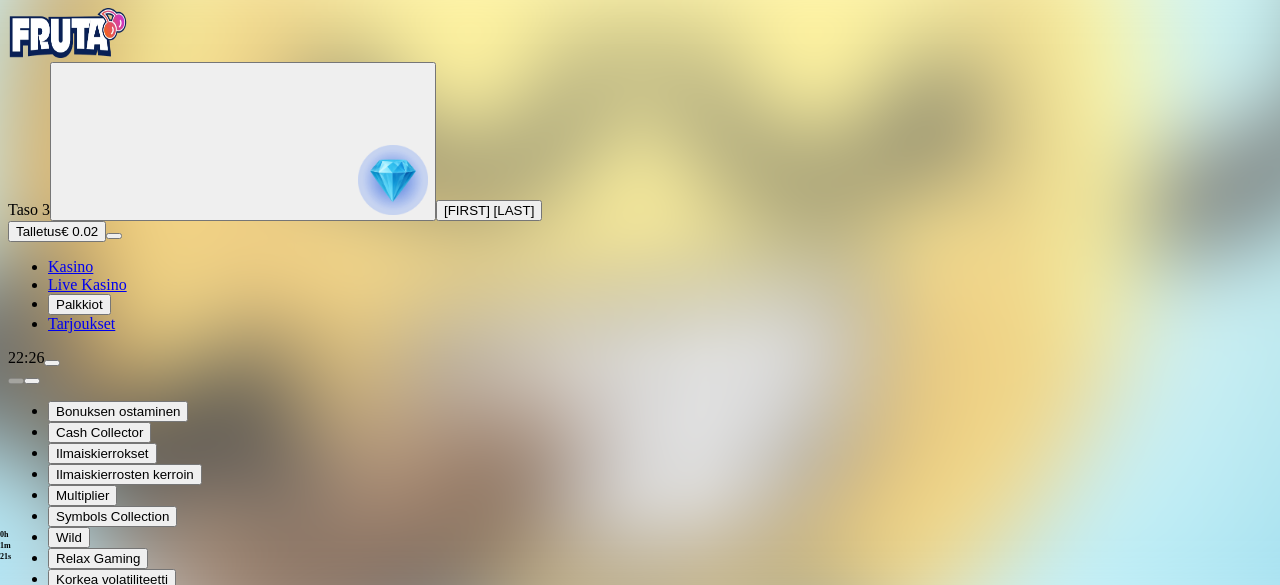 click on "Palkkiot" at bounding box center [79, 304] 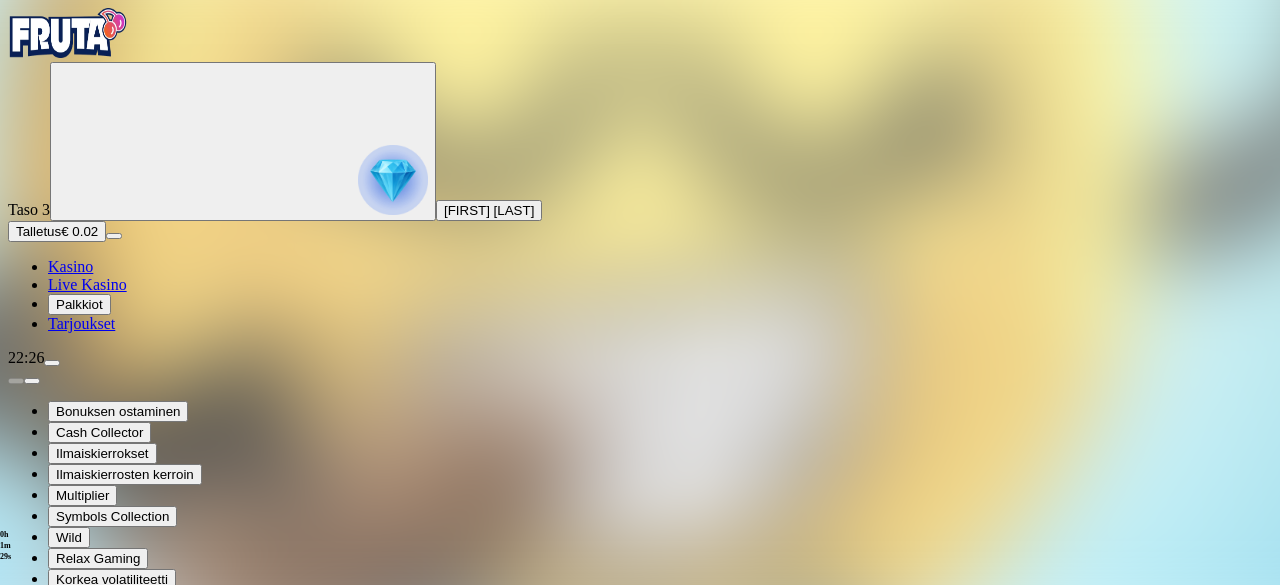 scroll, scrollTop: 295, scrollLeft: 0, axis: vertical 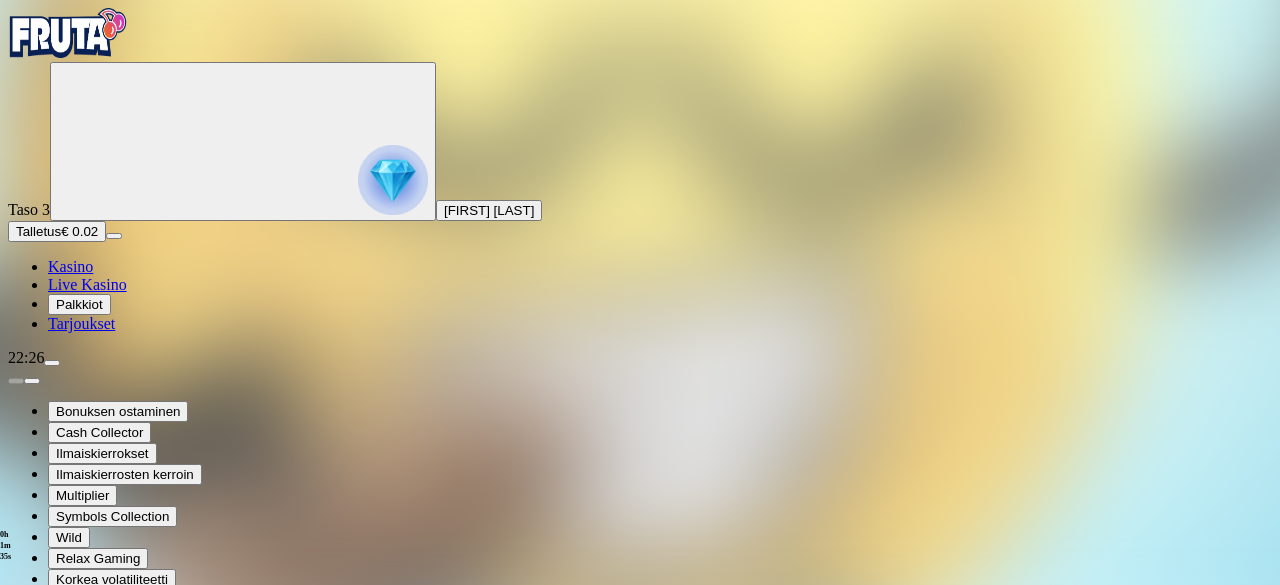 click at bounding box center (123, 1757) 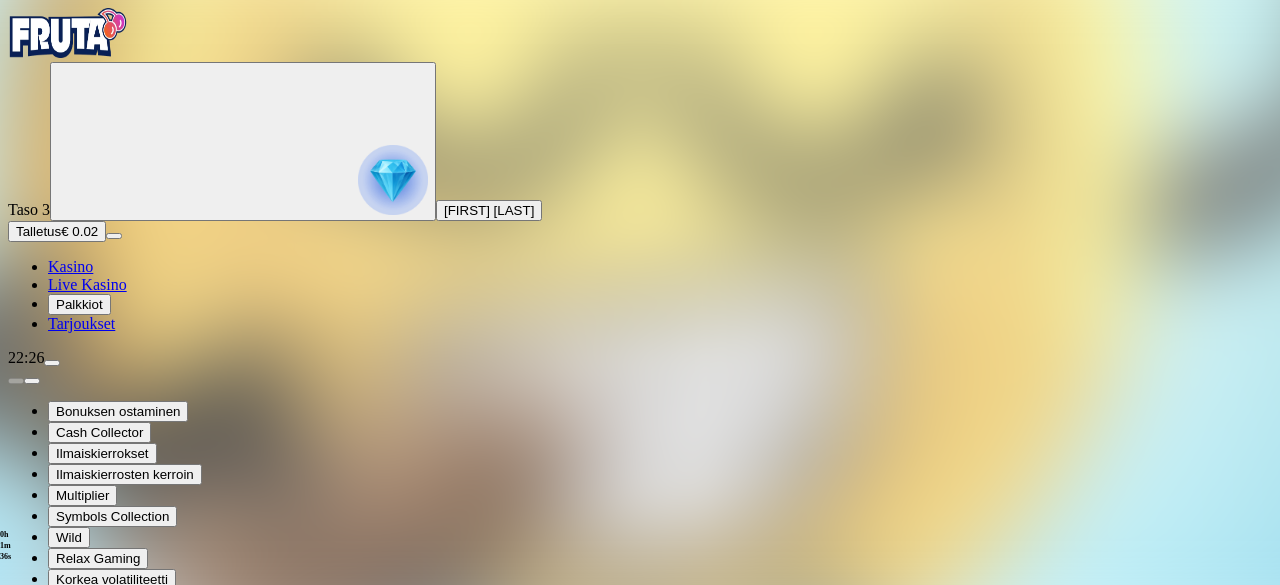 scroll, scrollTop: 24, scrollLeft: 0, axis: vertical 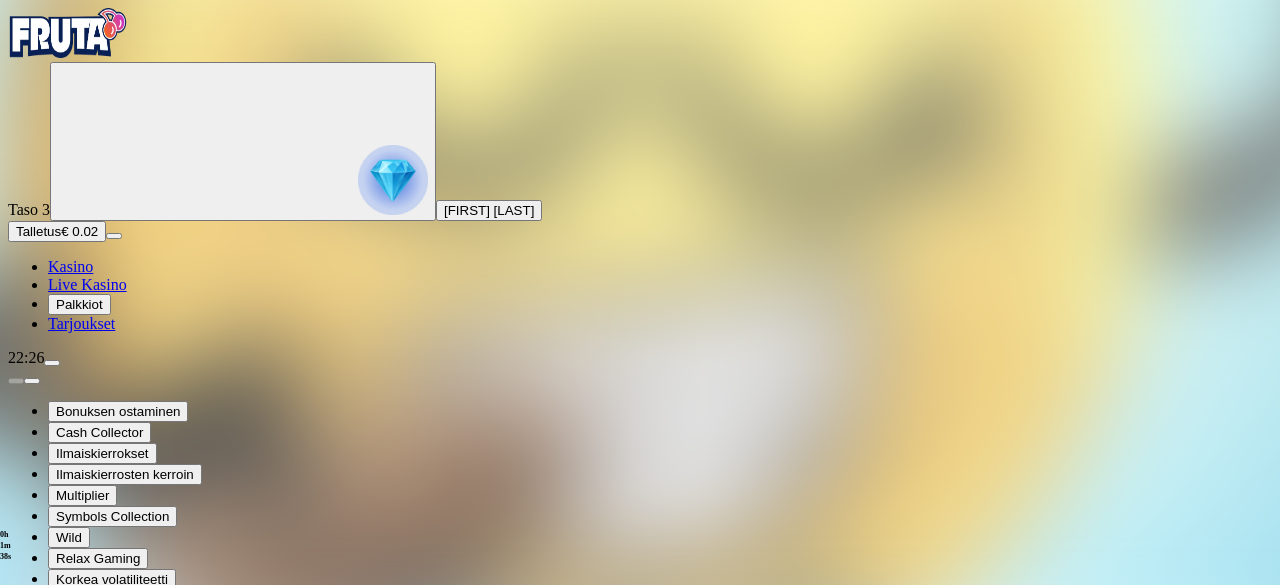drag, startPoint x: 402, startPoint y: 393, endPoint x: 184, endPoint y: 407, distance: 218.44908 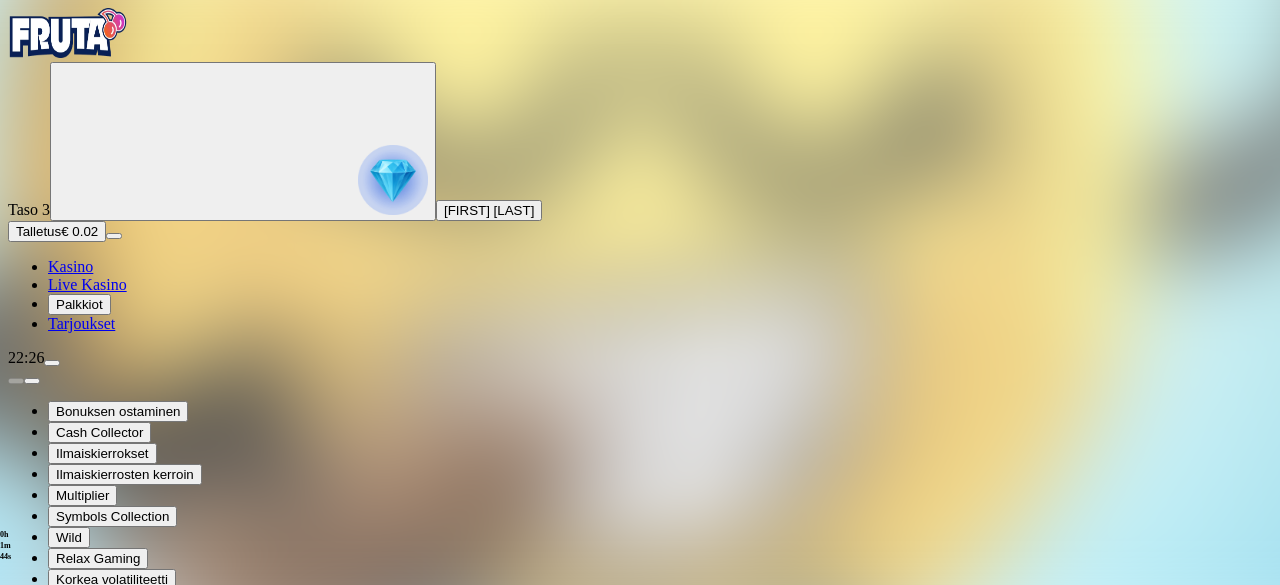 type on "**" 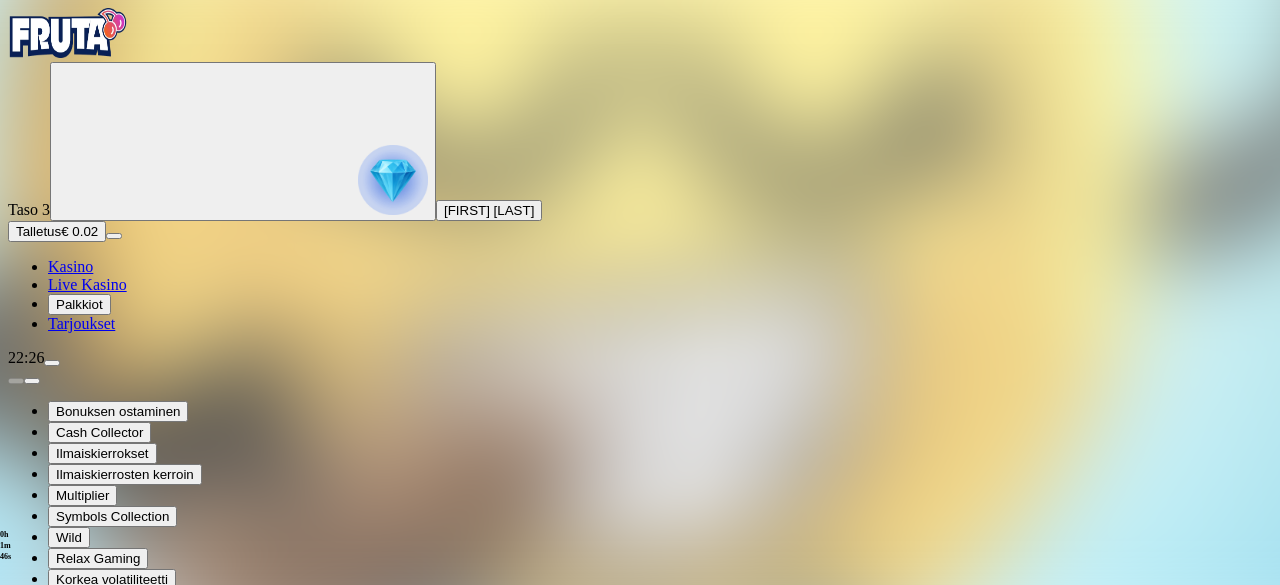 click on "TALLETA JA PELAA" at bounding box center [76, 2155] 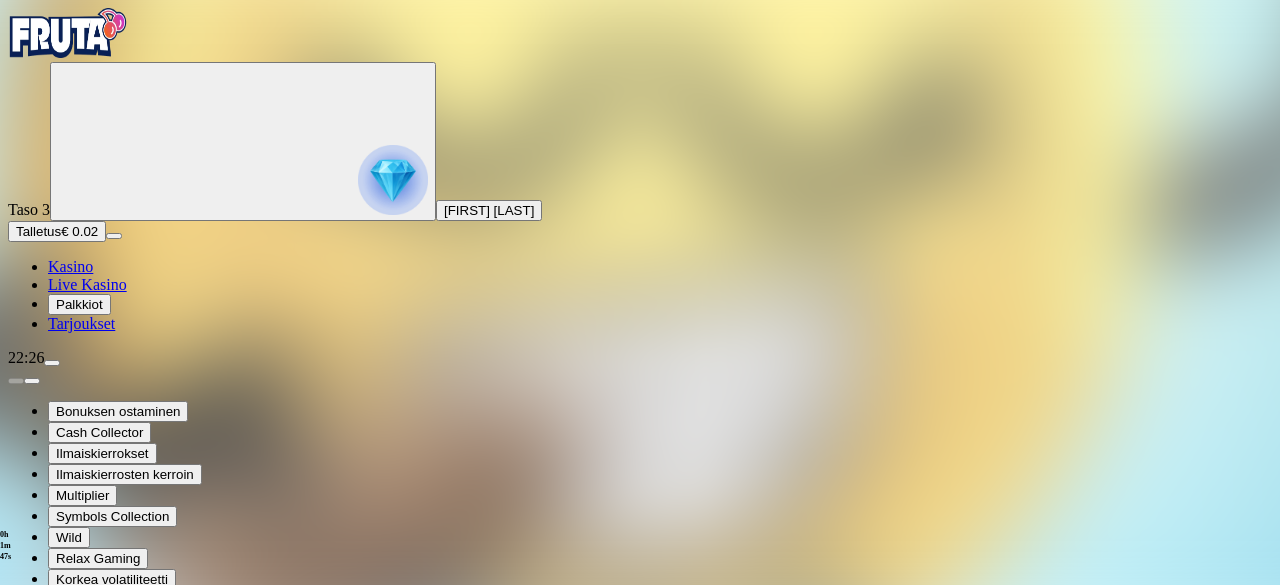 scroll, scrollTop: 0, scrollLeft: 0, axis: both 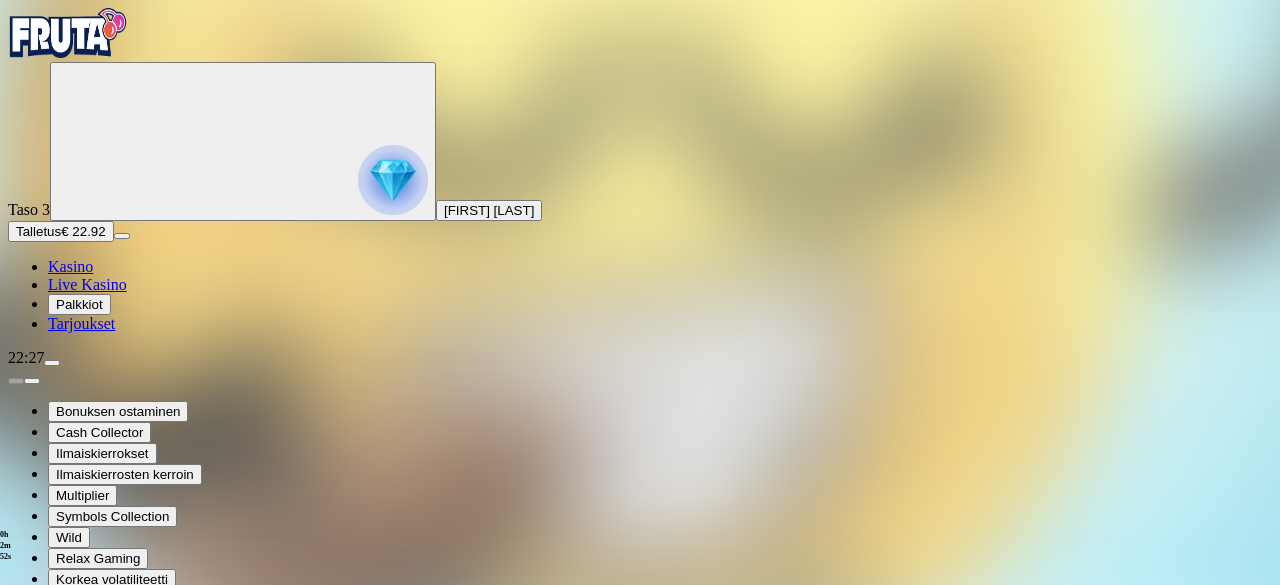 click on "Palkkiot" at bounding box center [79, 304] 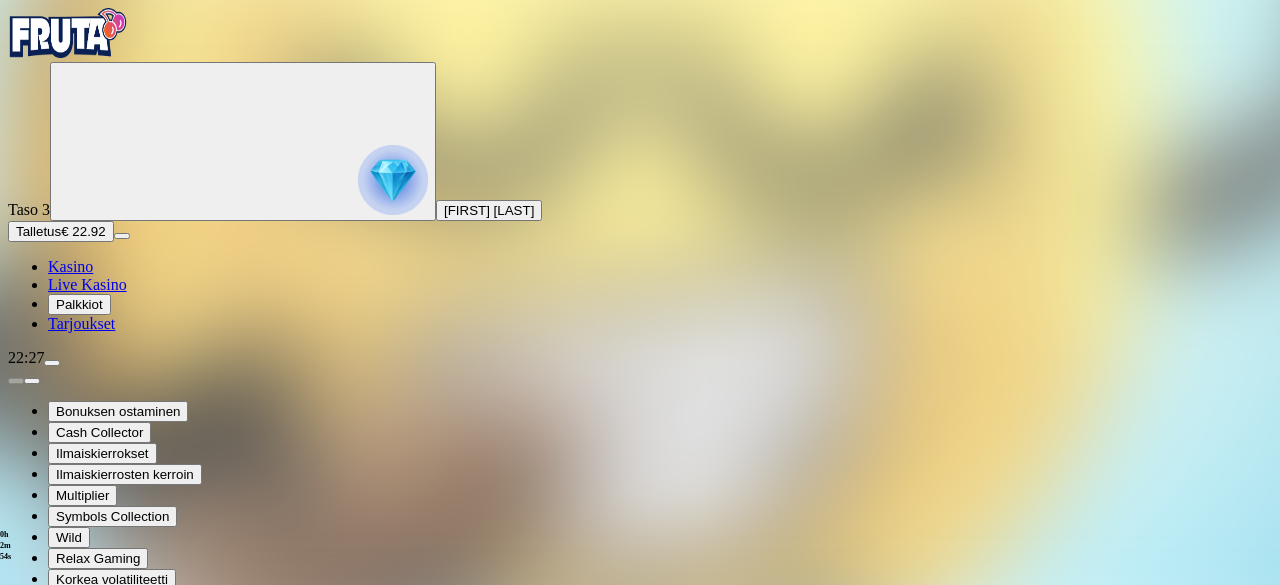 click at bounding box center [88, 948] 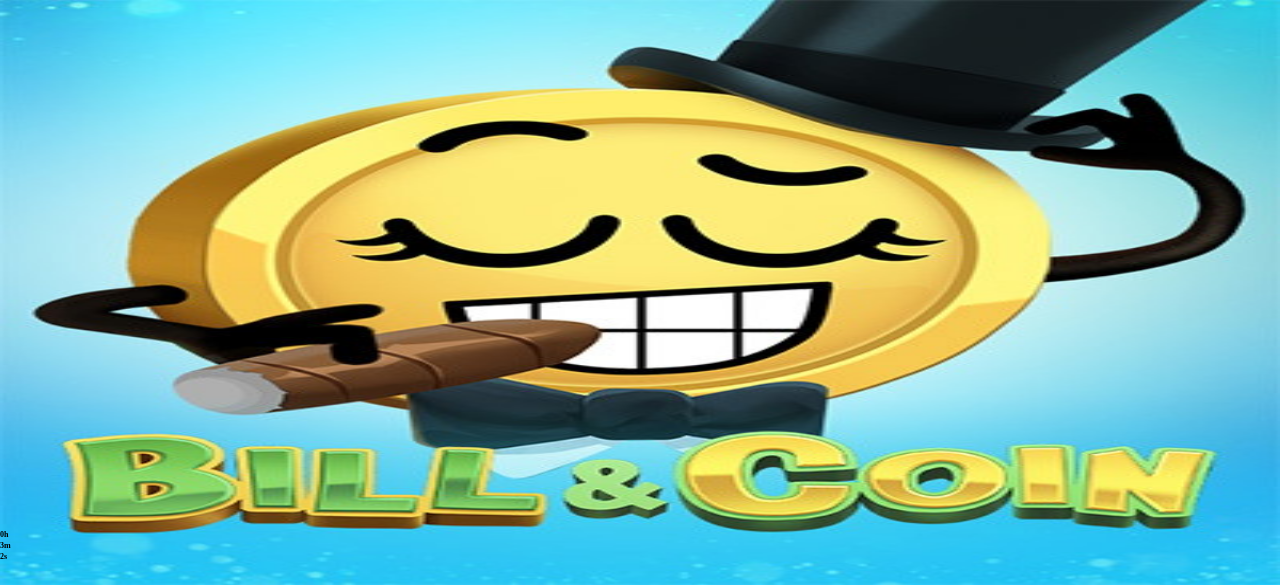 scroll, scrollTop: 0, scrollLeft: 0, axis: both 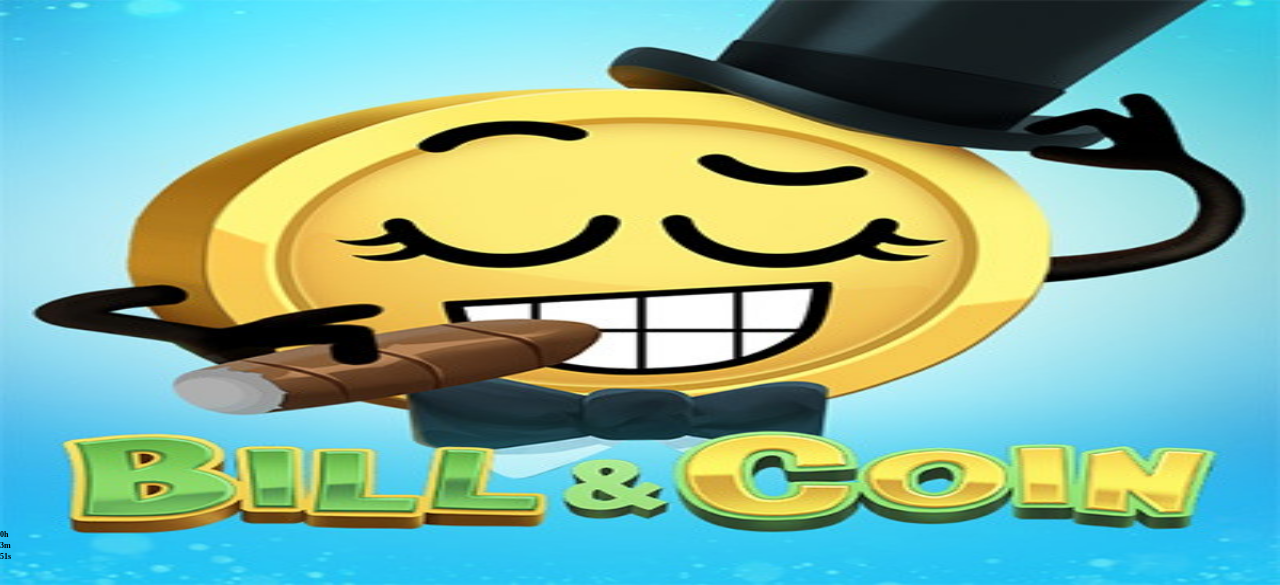 click on "Kasino" at bounding box center [70, 266] 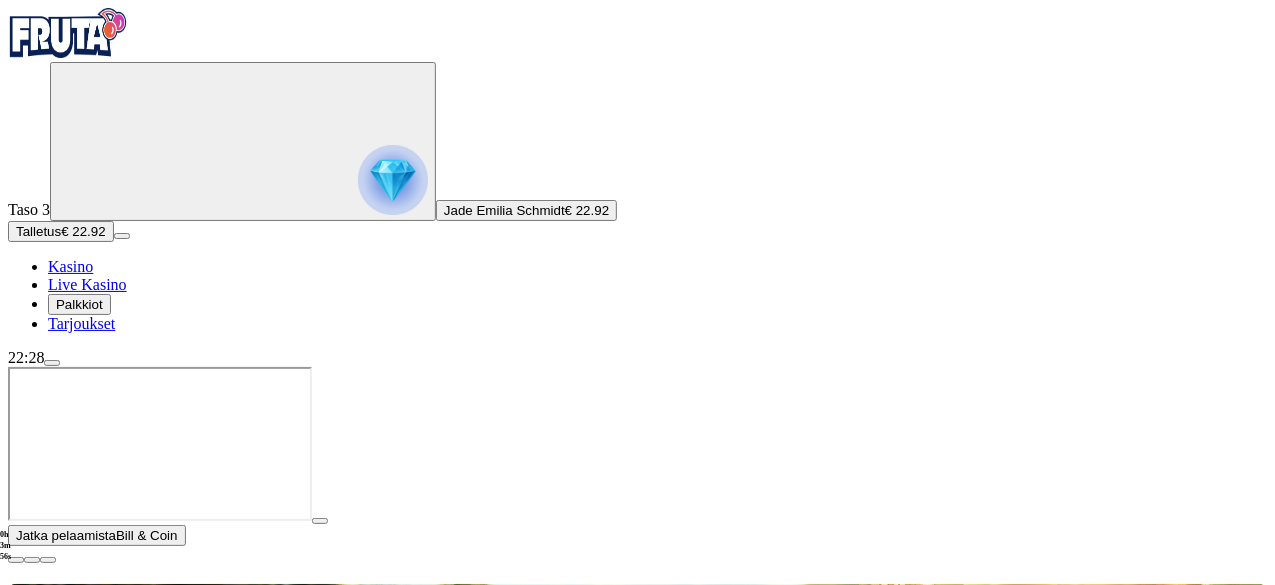 click at bounding box center [320, 521] 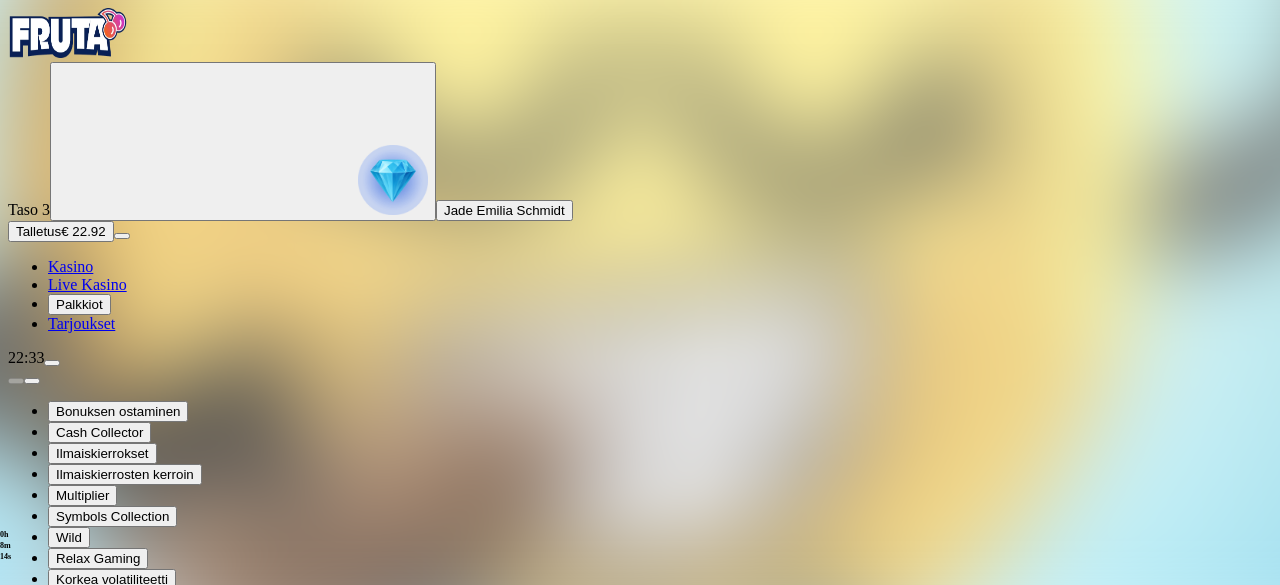 click at bounding box center [48, 1389] 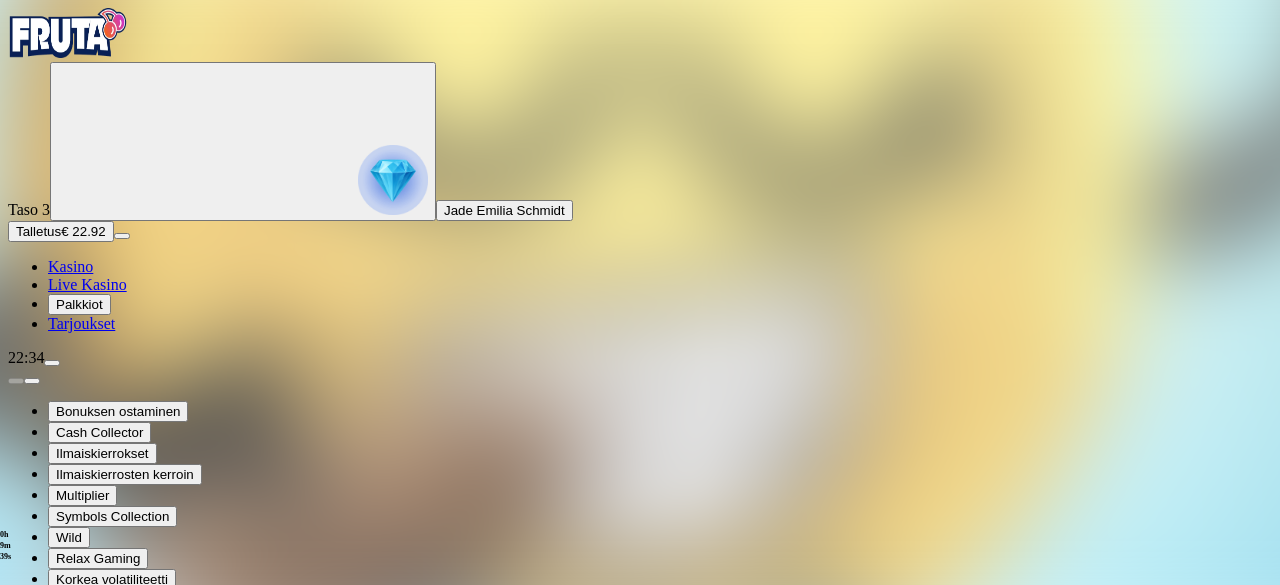 click on "Jade Emilia  Schmidt" at bounding box center [504, 210] 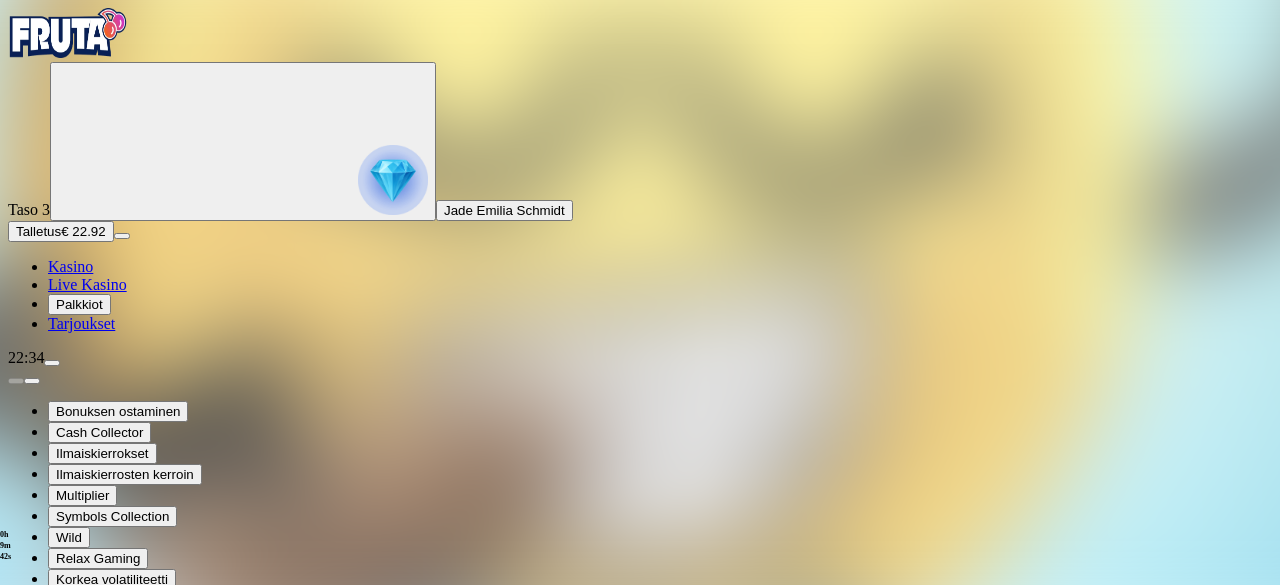 click on "Palkkiot" at bounding box center (79, 304) 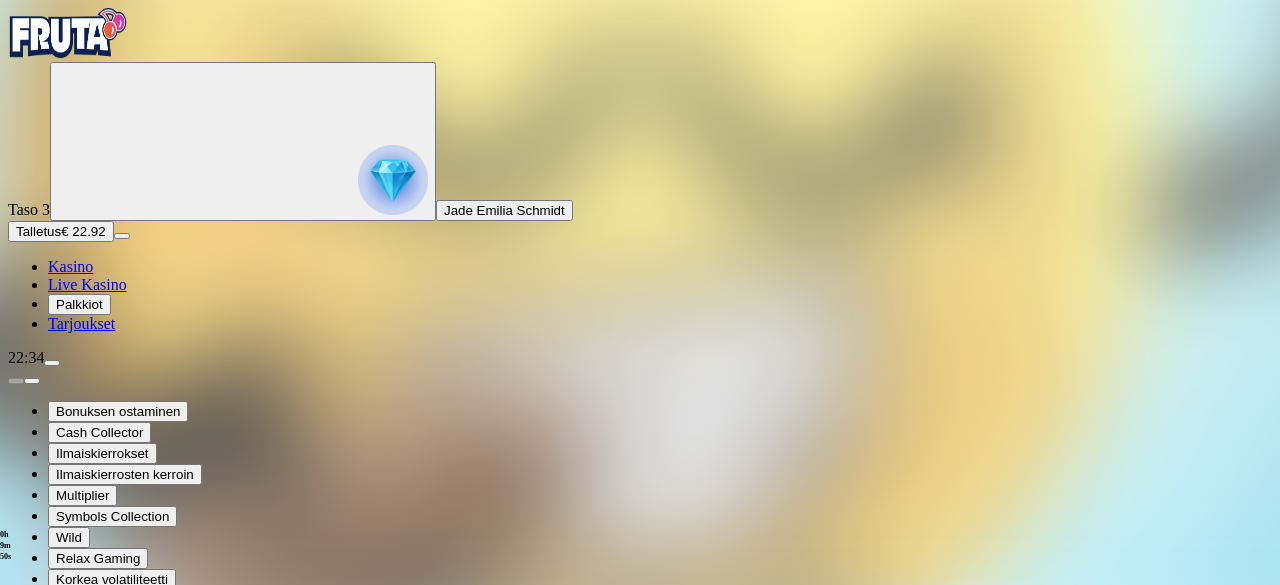 click at bounding box center [52, 363] 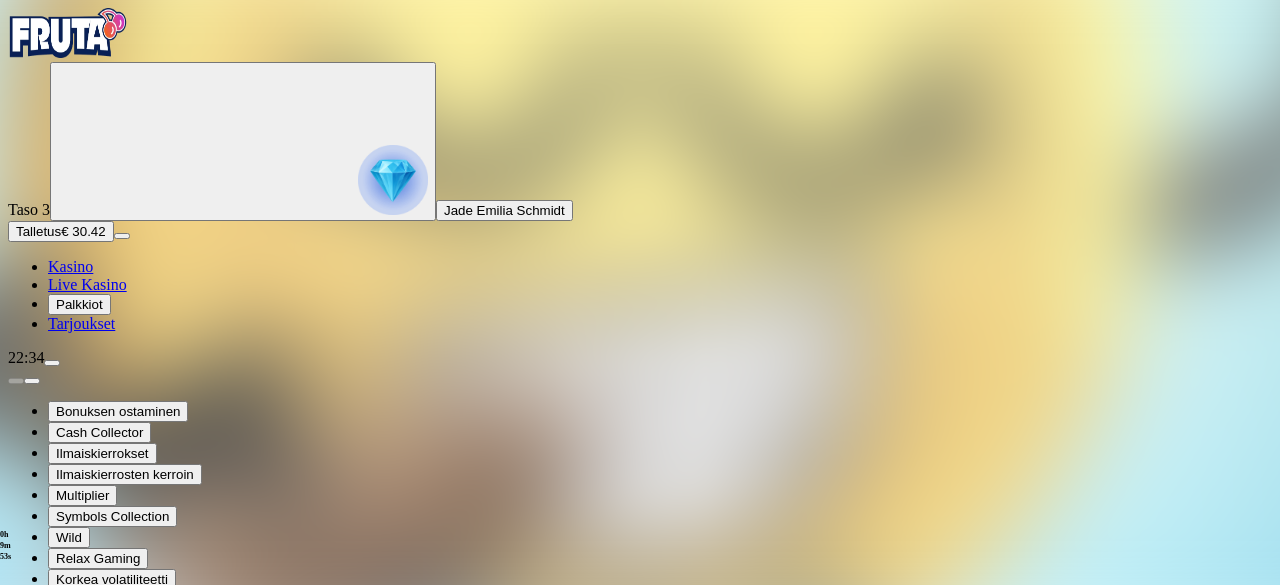 click on "Kotiutus" at bounding box center [40, 1441] 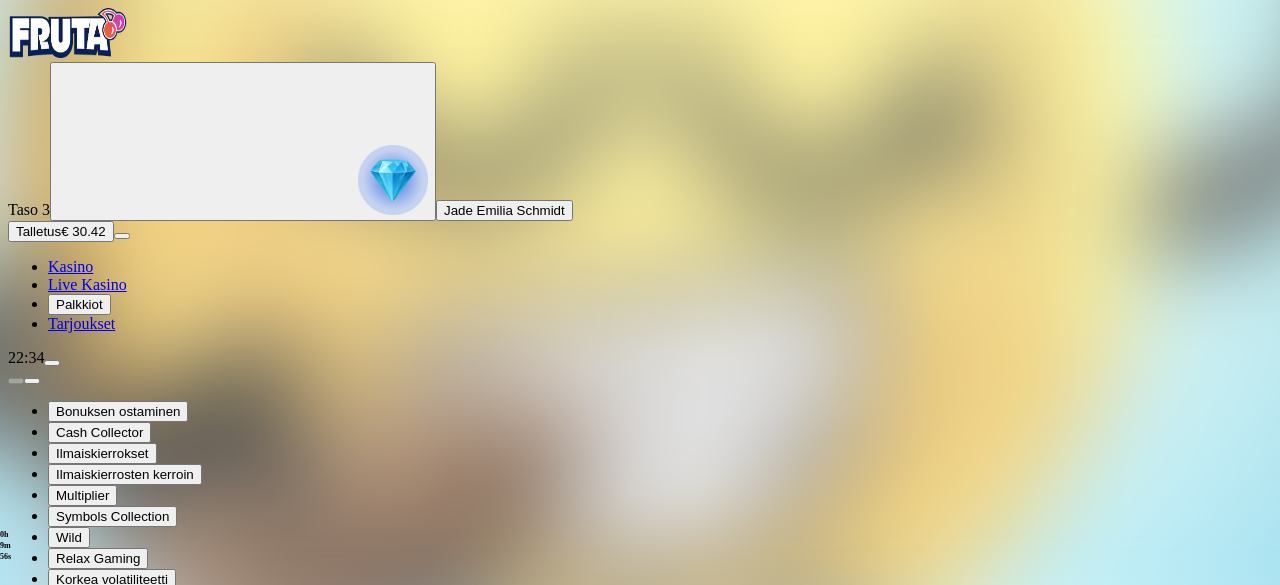 click at bounding box center (16, 1210) 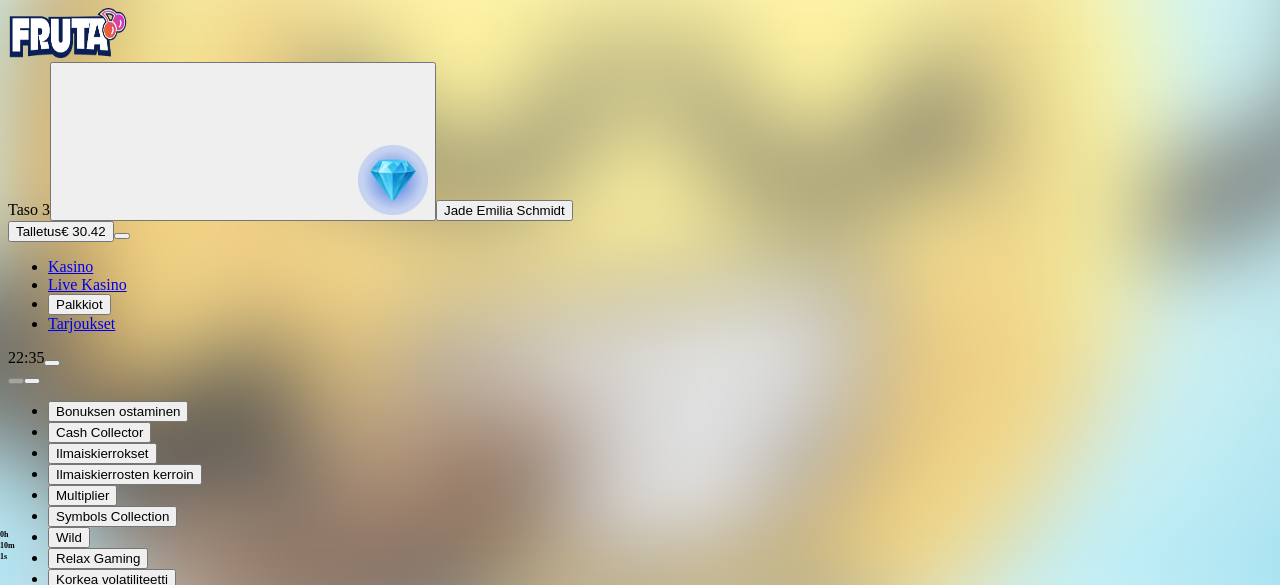 click on "Kotiutus" at bounding box center [40, 1441] 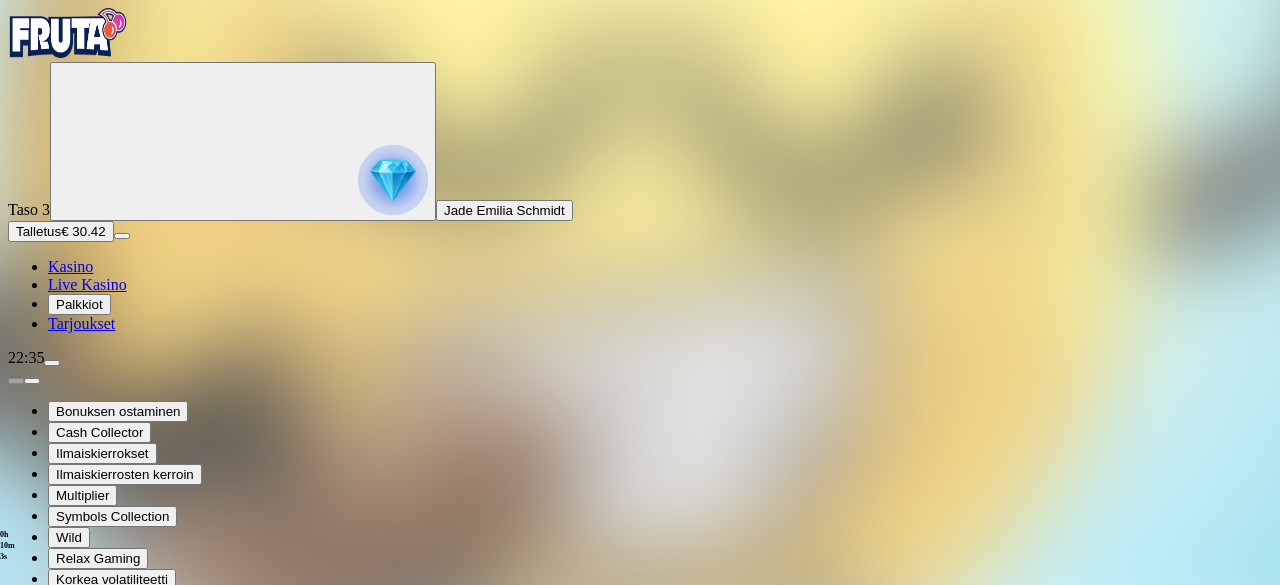 click at bounding box center (16, 1210) 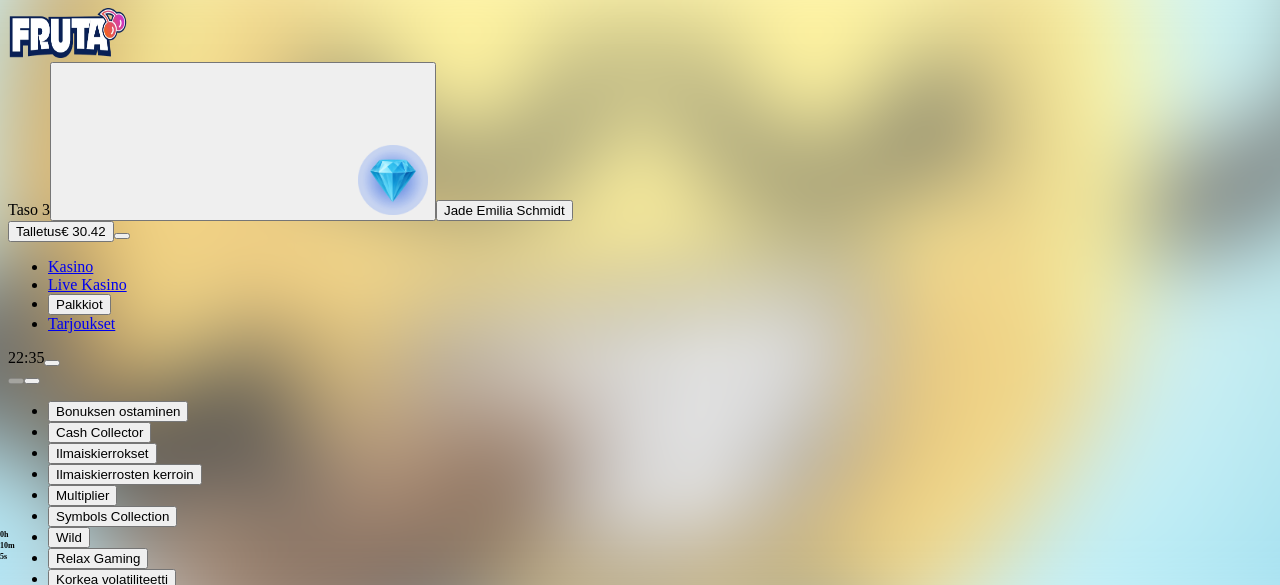click on "Bonukset € 3.48" at bounding box center (102, 1478) 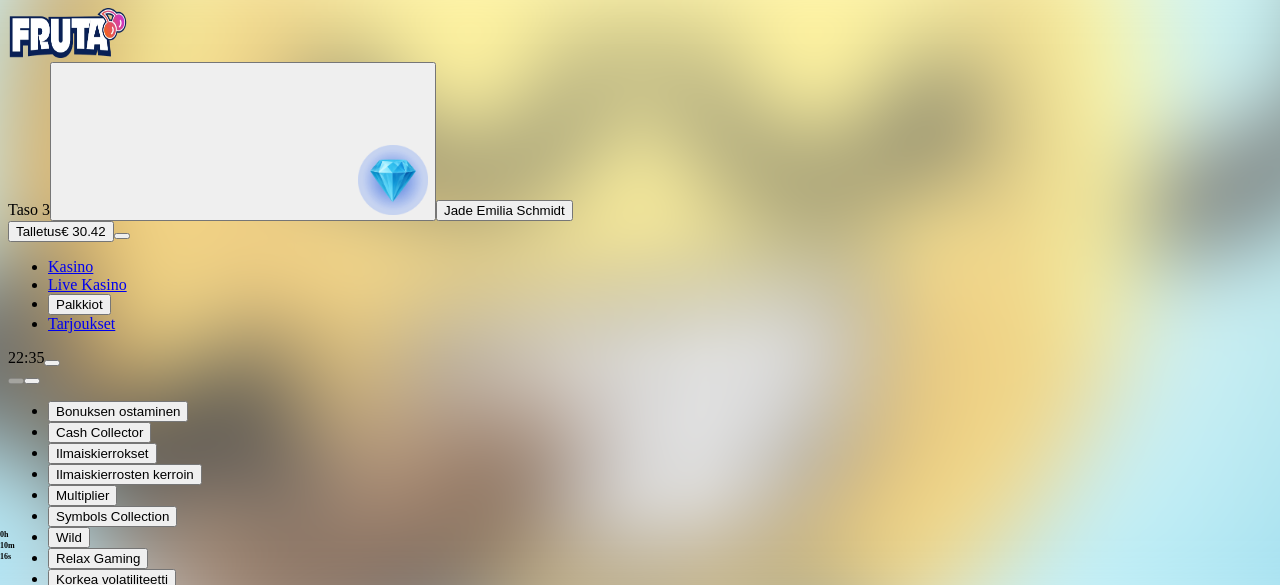 click at bounding box center (52, 363) 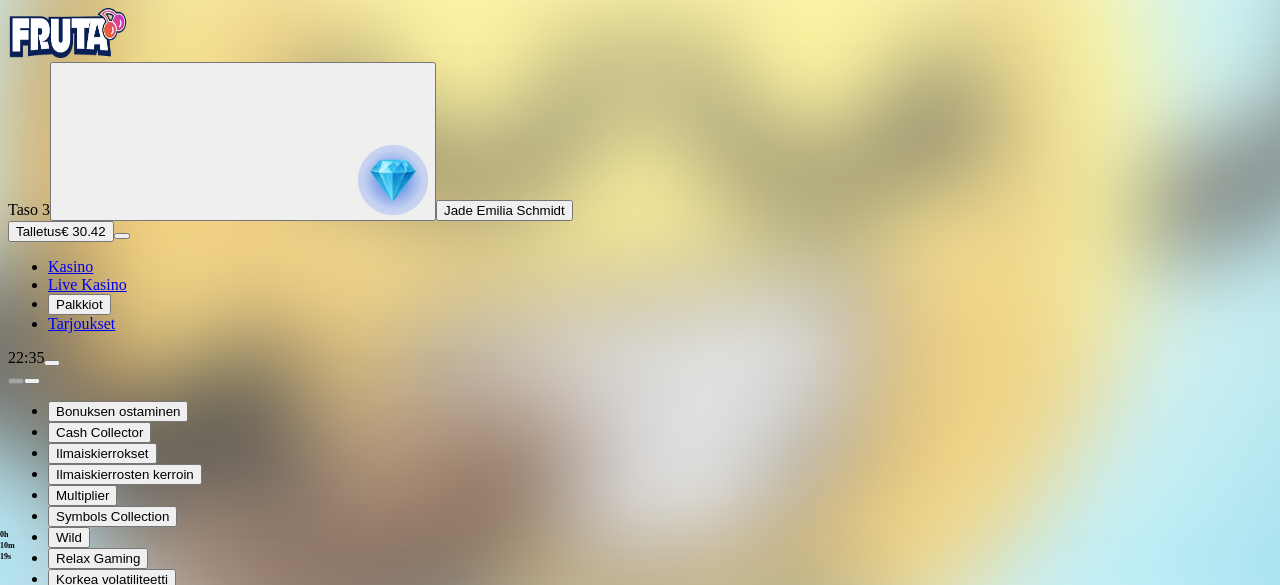 click on "Kotiutus" at bounding box center (40, 1441) 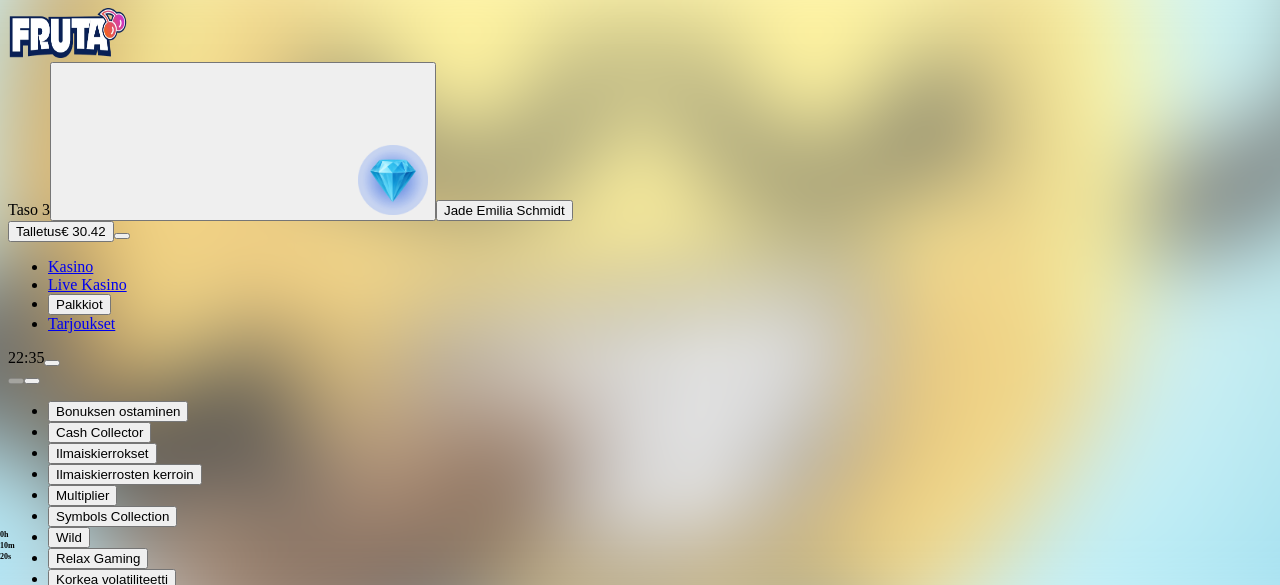 click at bounding box center [640, 1403] 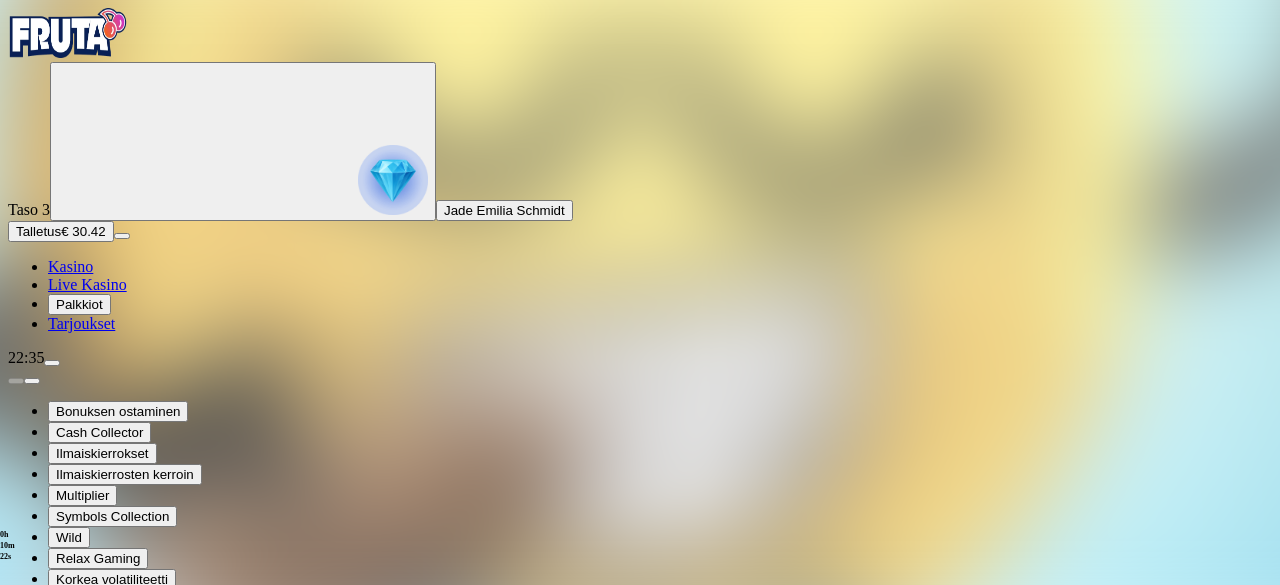 drag, startPoint x: 1146, startPoint y: 187, endPoint x: 1145, endPoint y: 277, distance: 90.005554 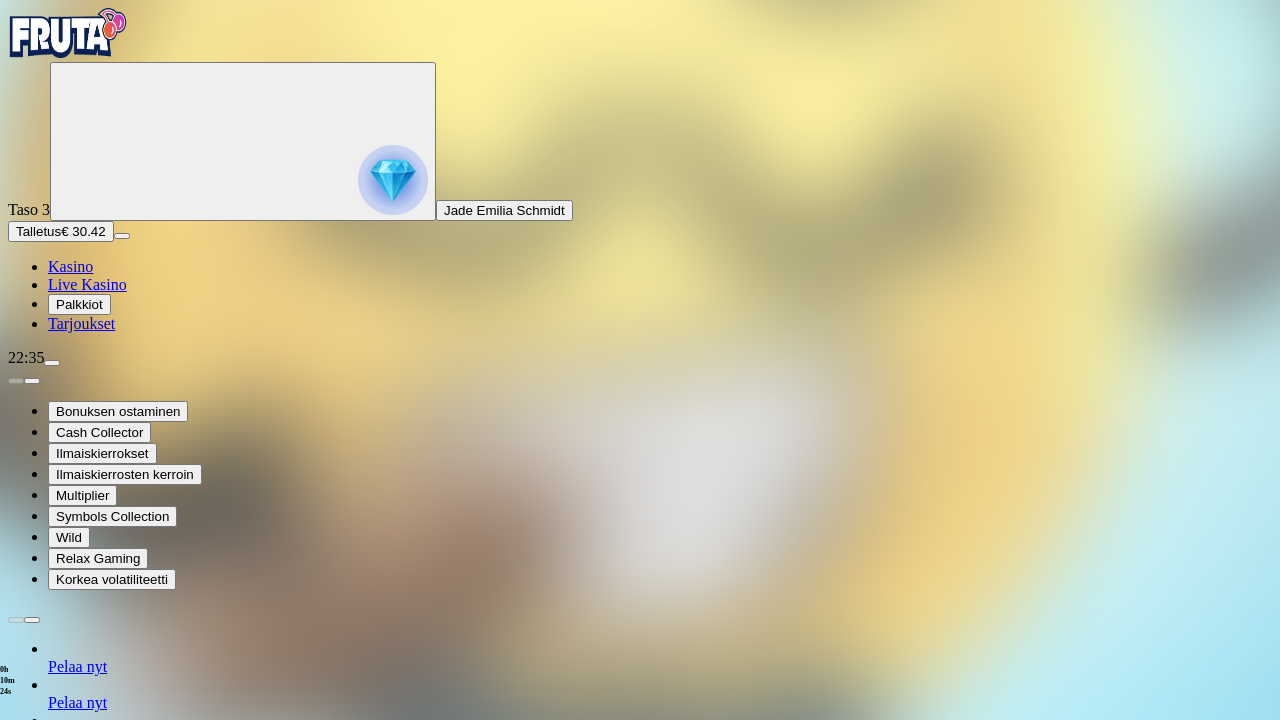 type 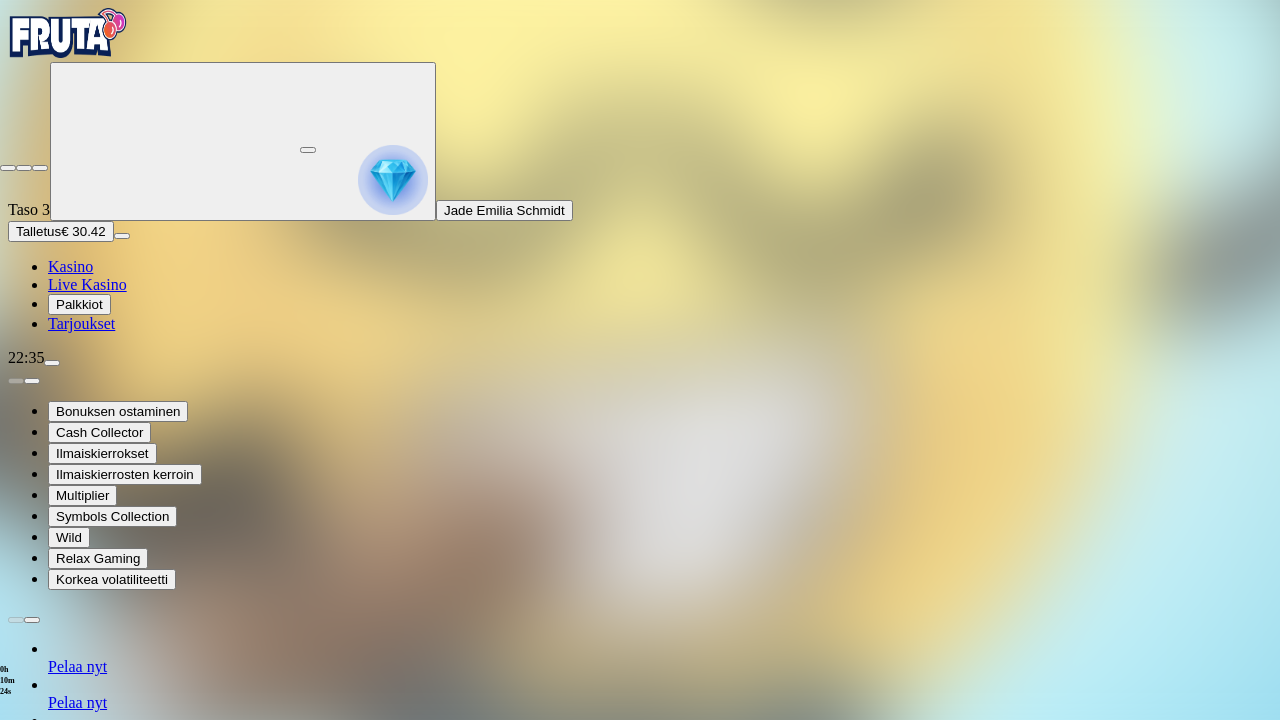 click at bounding box center (40, 168) 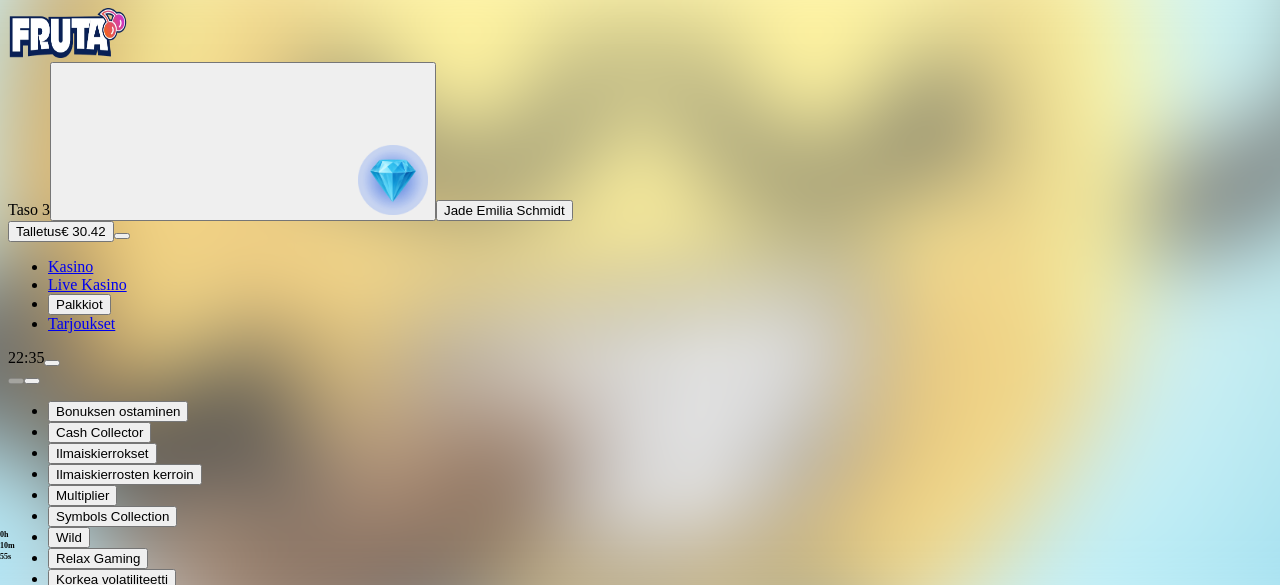 click at bounding box center (68, 33) 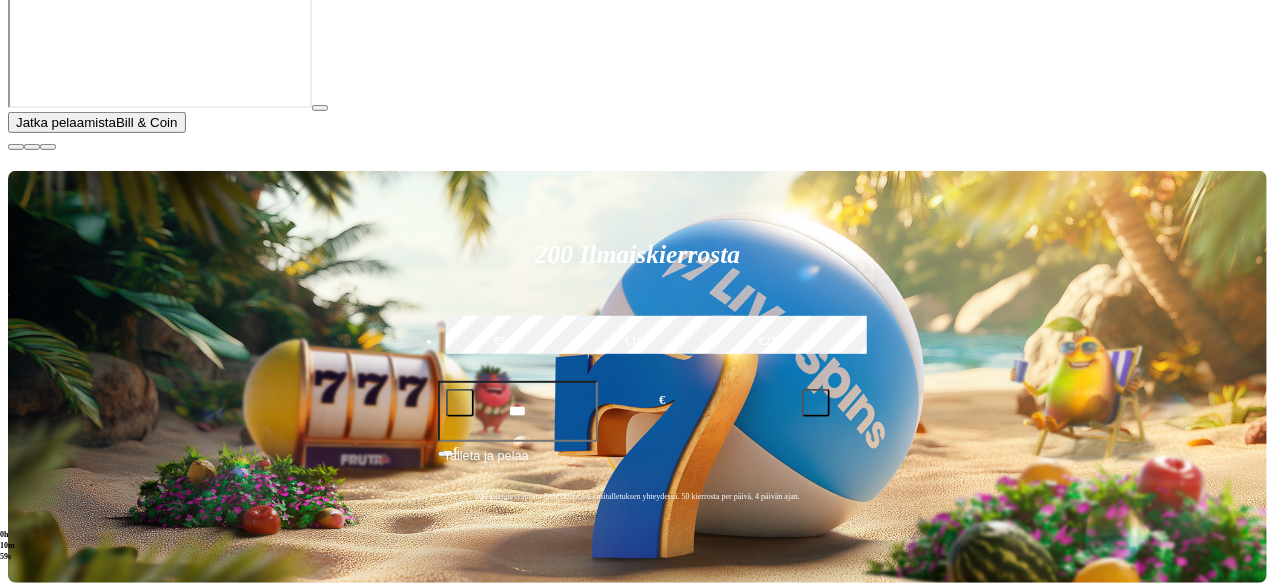 scroll, scrollTop: 414, scrollLeft: 0, axis: vertical 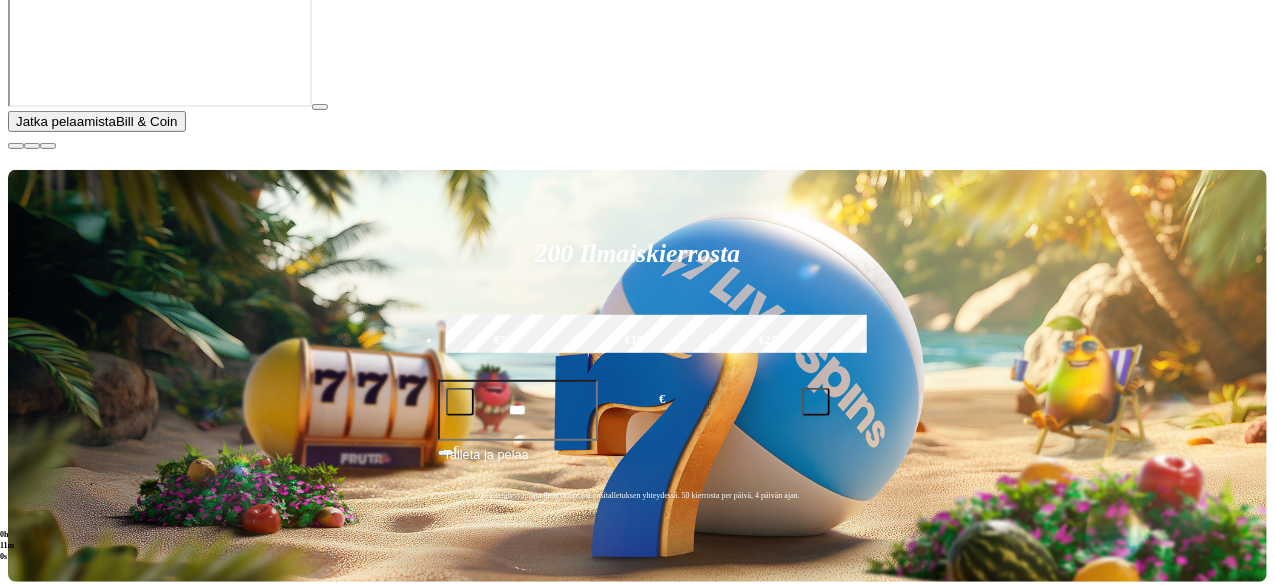 click on "Pelaa nyt" at bounding box center (77, 1280) 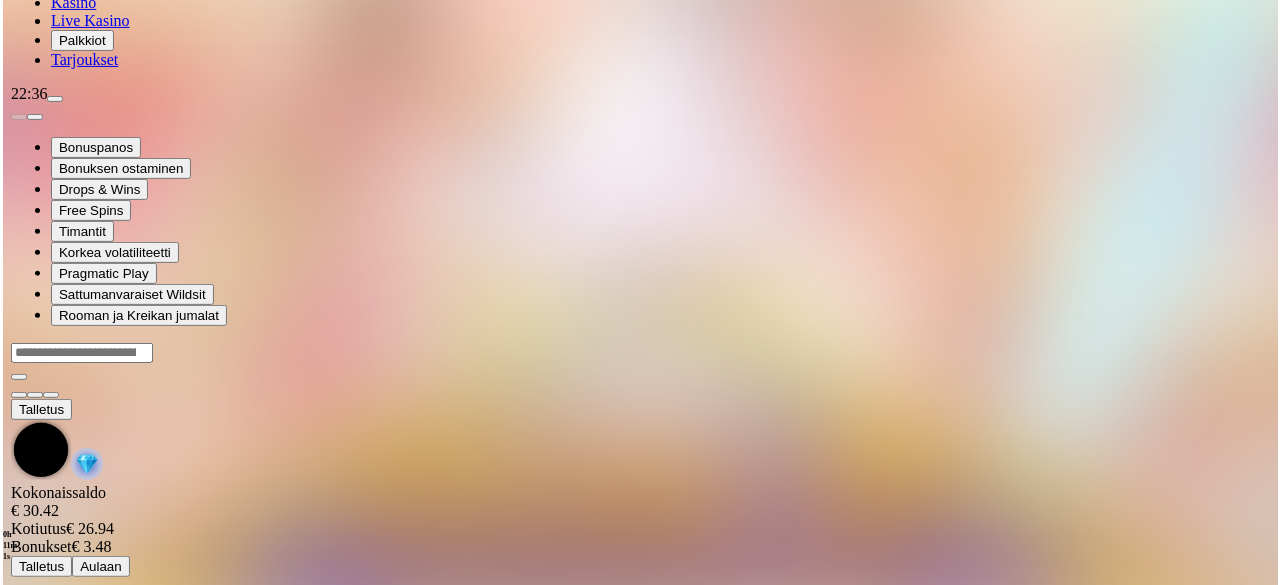 scroll, scrollTop: 0, scrollLeft: 0, axis: both 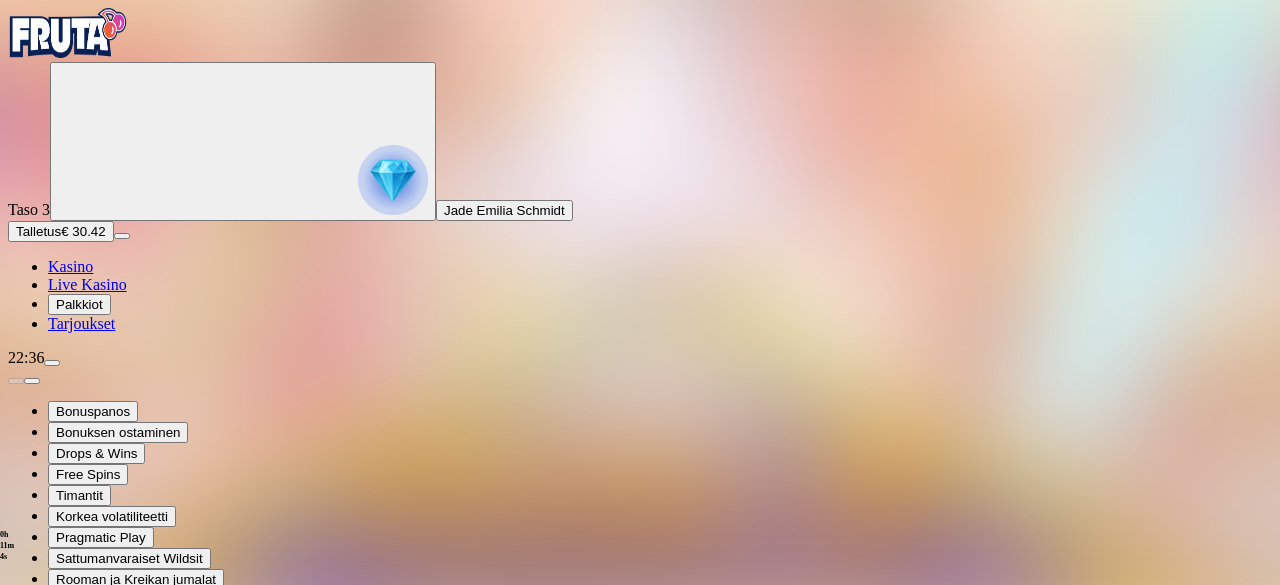 click at bounding box center [48, 799] 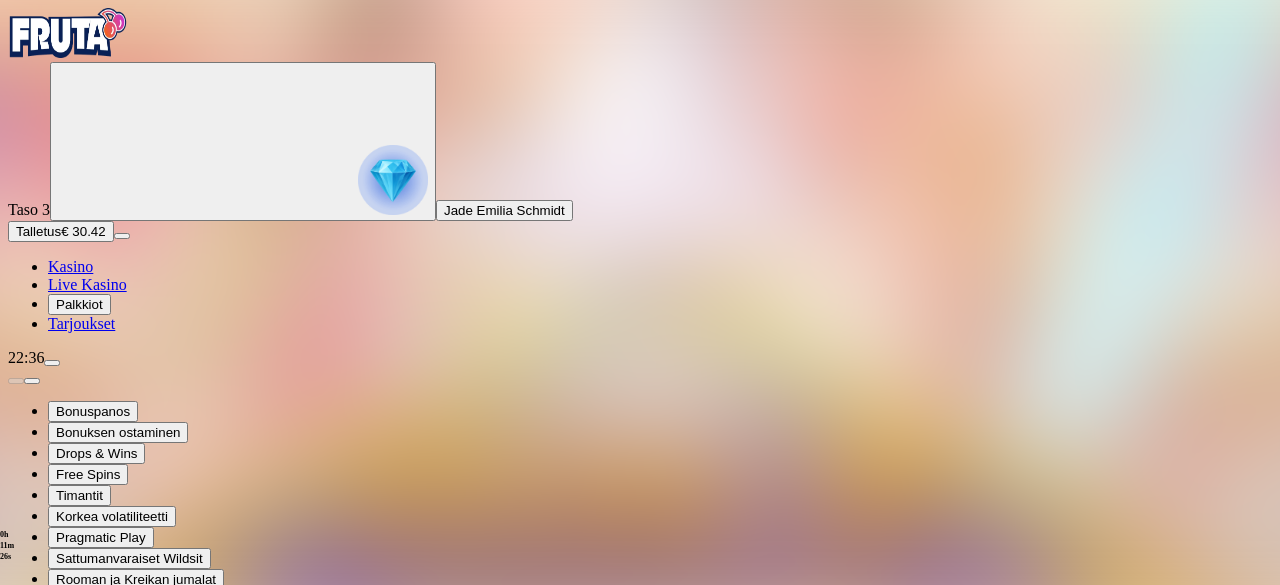 click at bounding box center (48, 799) 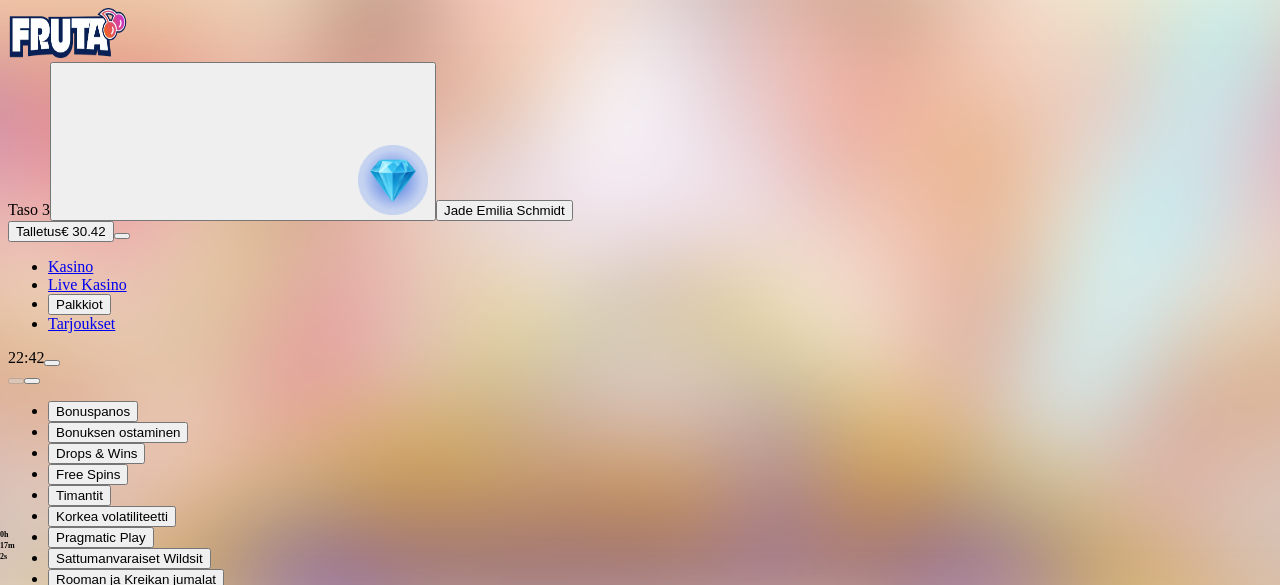 click at bounding box center [79, 1207] 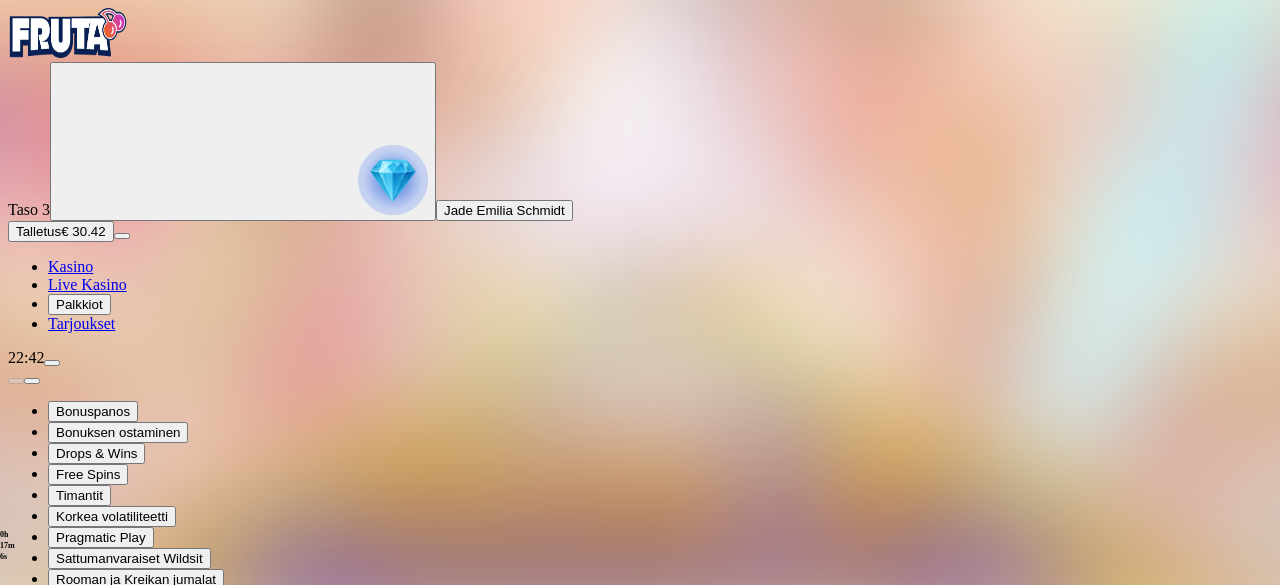 type on "********" 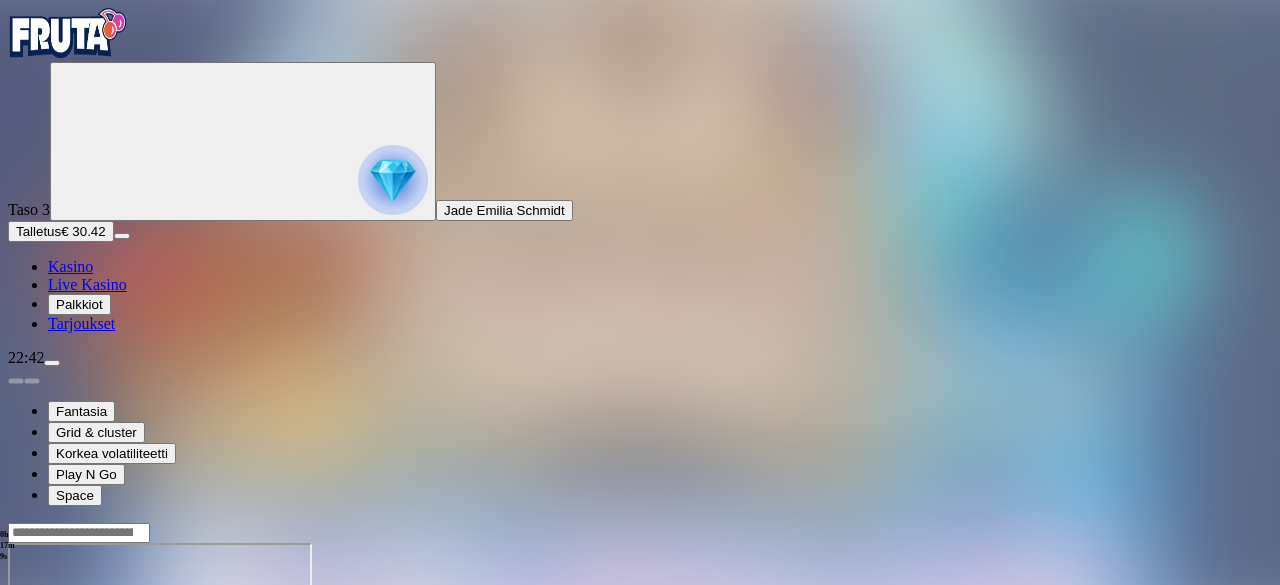 click at bounding box center [48, 715] 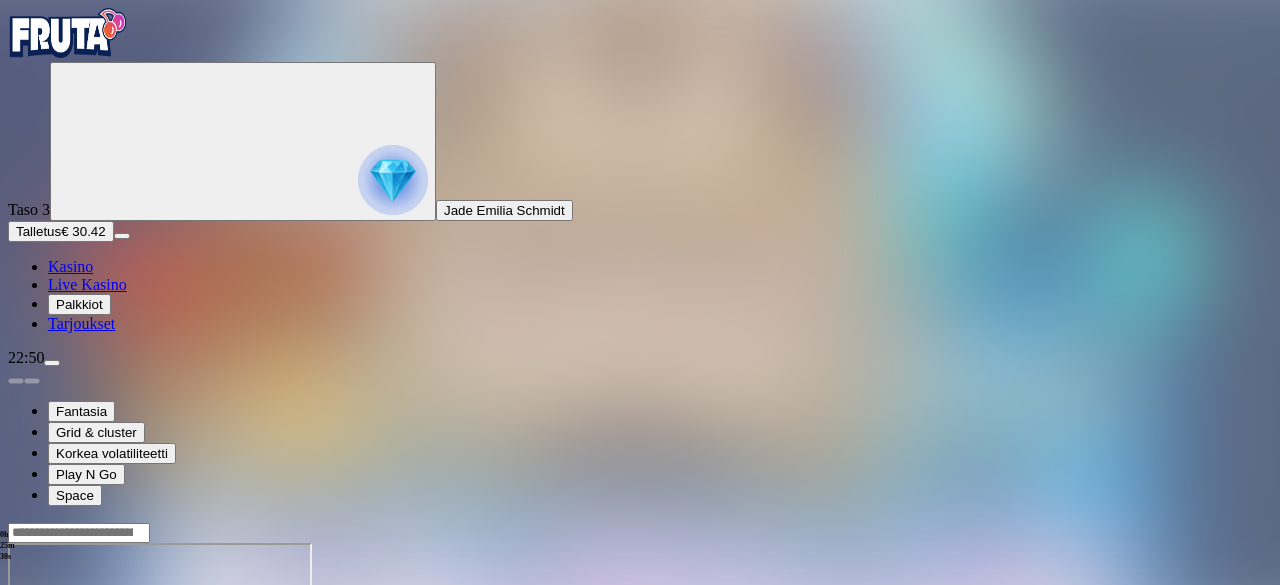 click on "Jade Emilia  Schmidt" at bounding box center (504, 210) 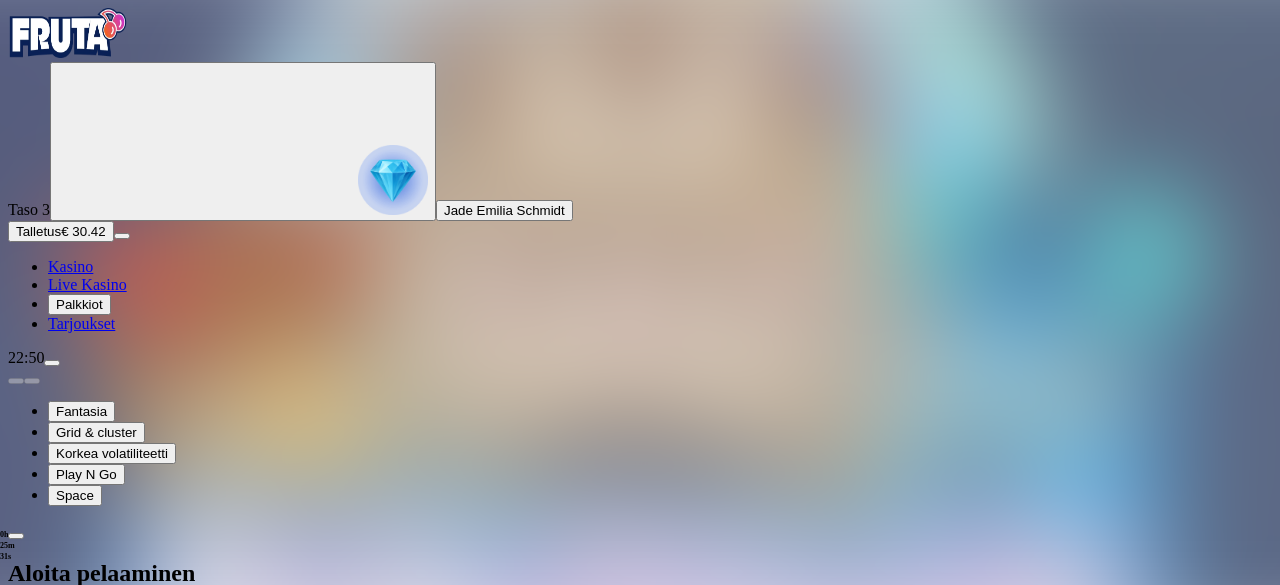 click on "Talletus € 30.42" at bounding box center [61, 231] 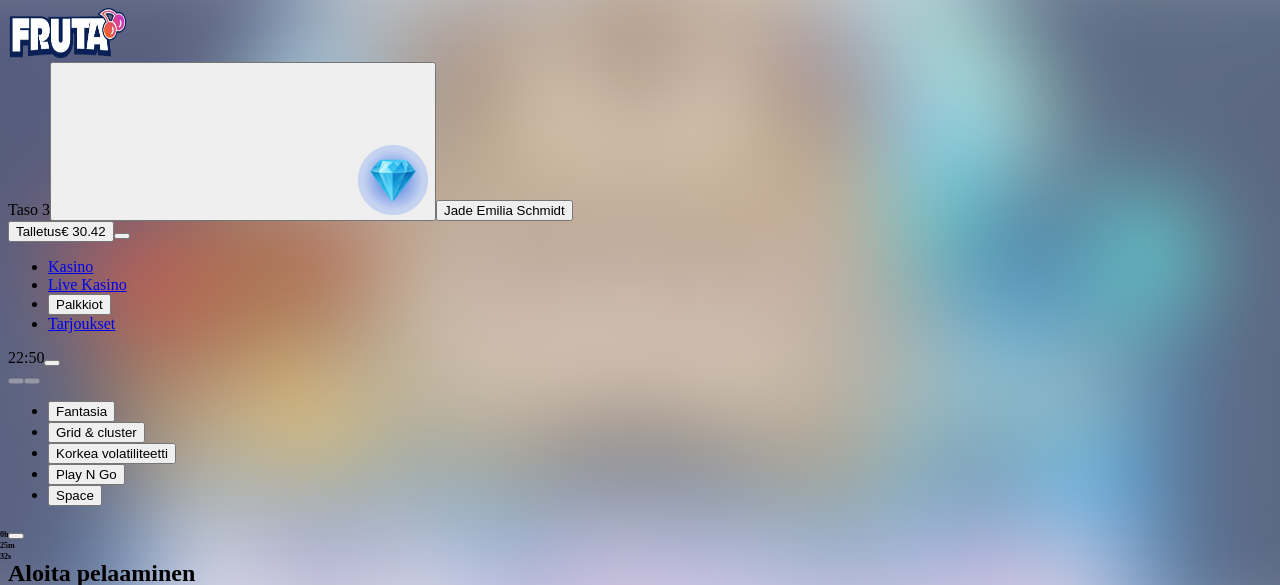 drag, startPoint x: 337, startPoint y: 169, endPoint x: 156, endPoint y: 194, distance: 182.71837 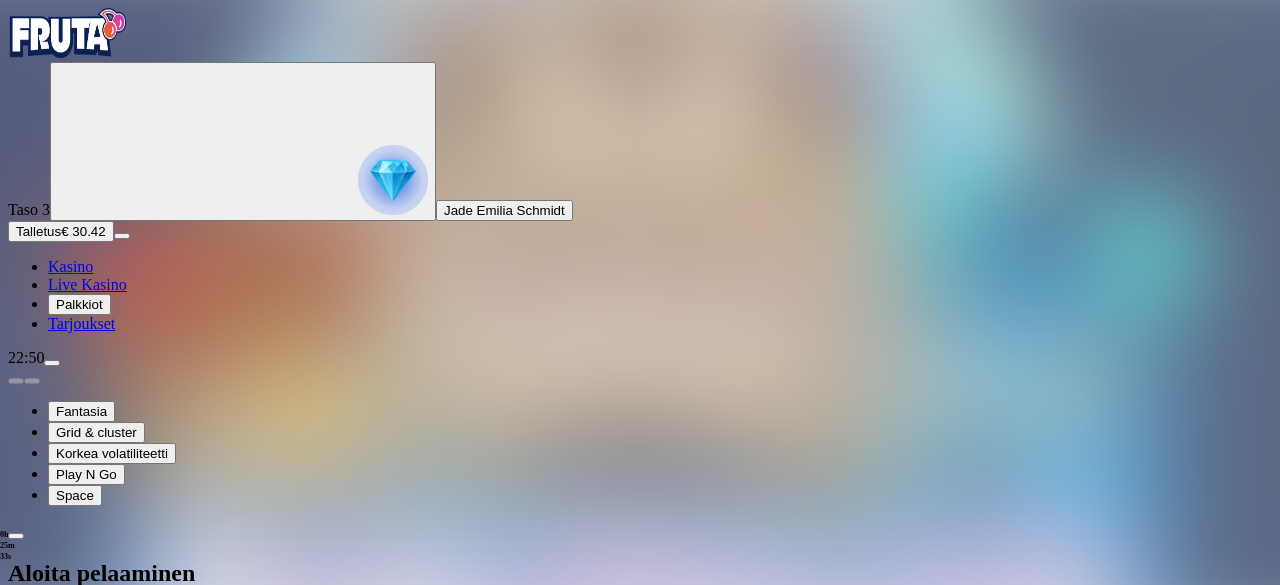 type on "*" 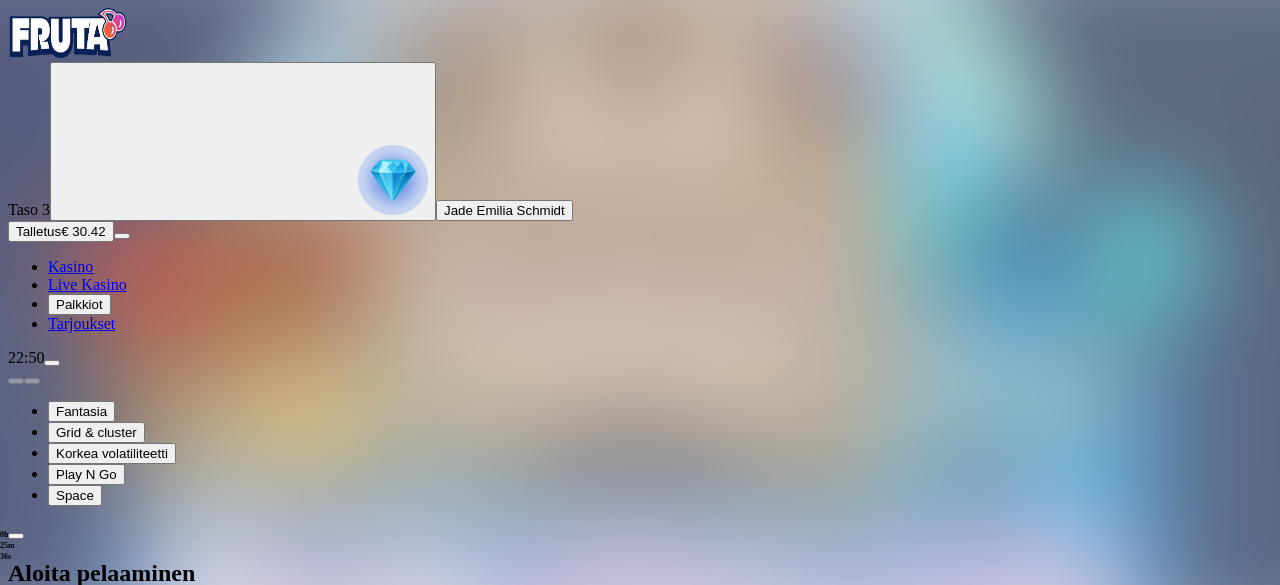 type 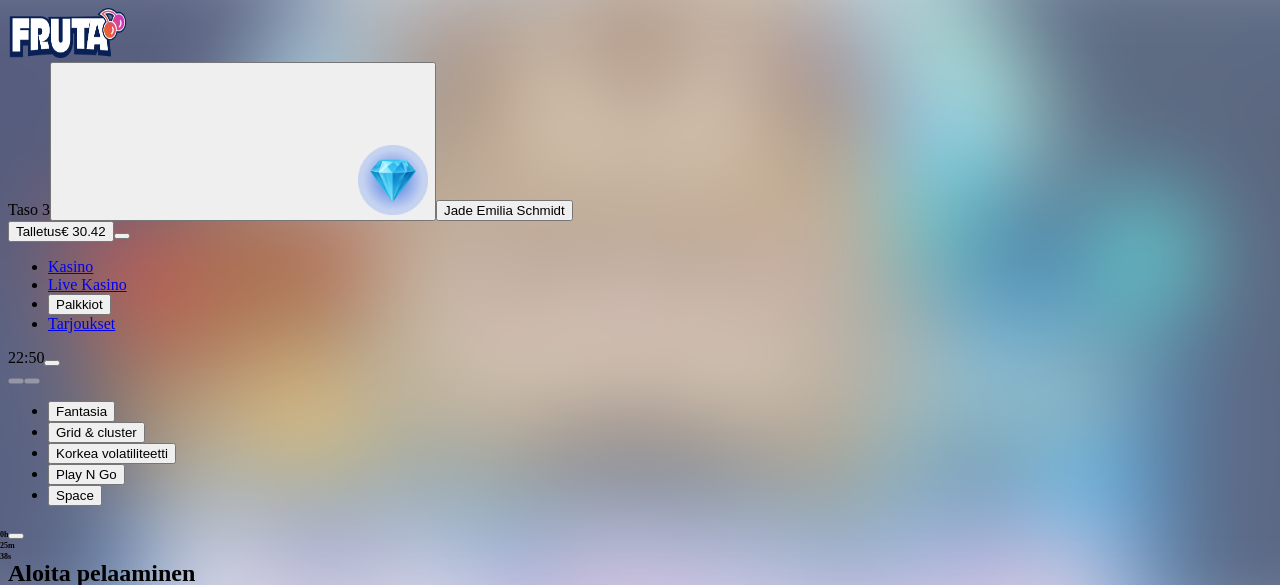 click on "22:50" at bounding box center [640, 358] 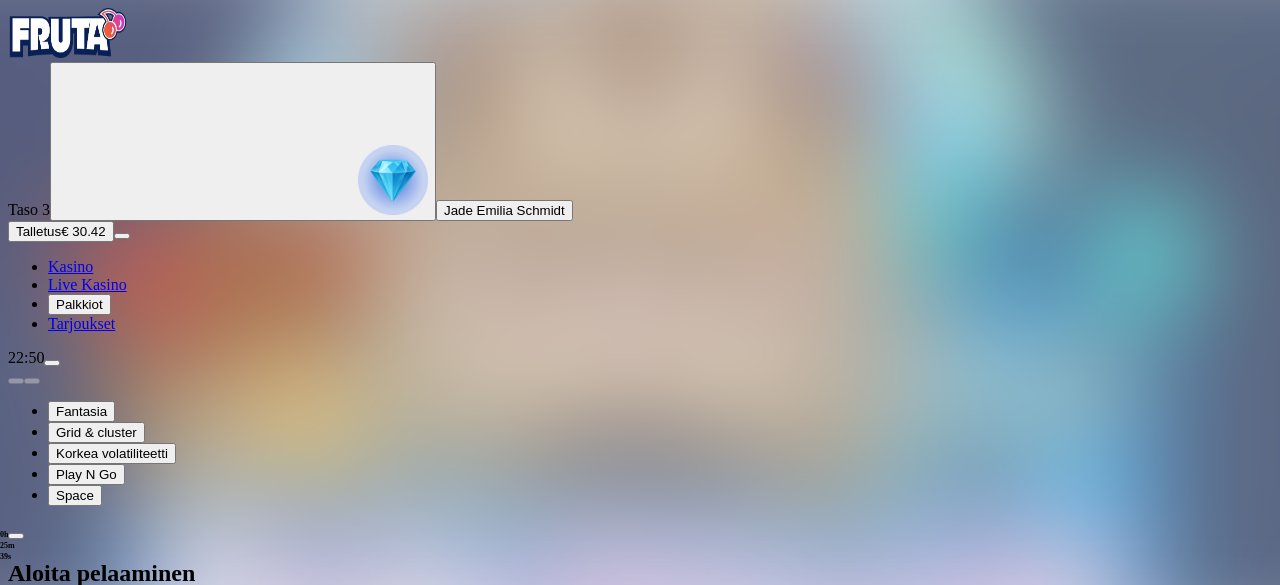 click on "22:50" at bounding box center (640, 358) 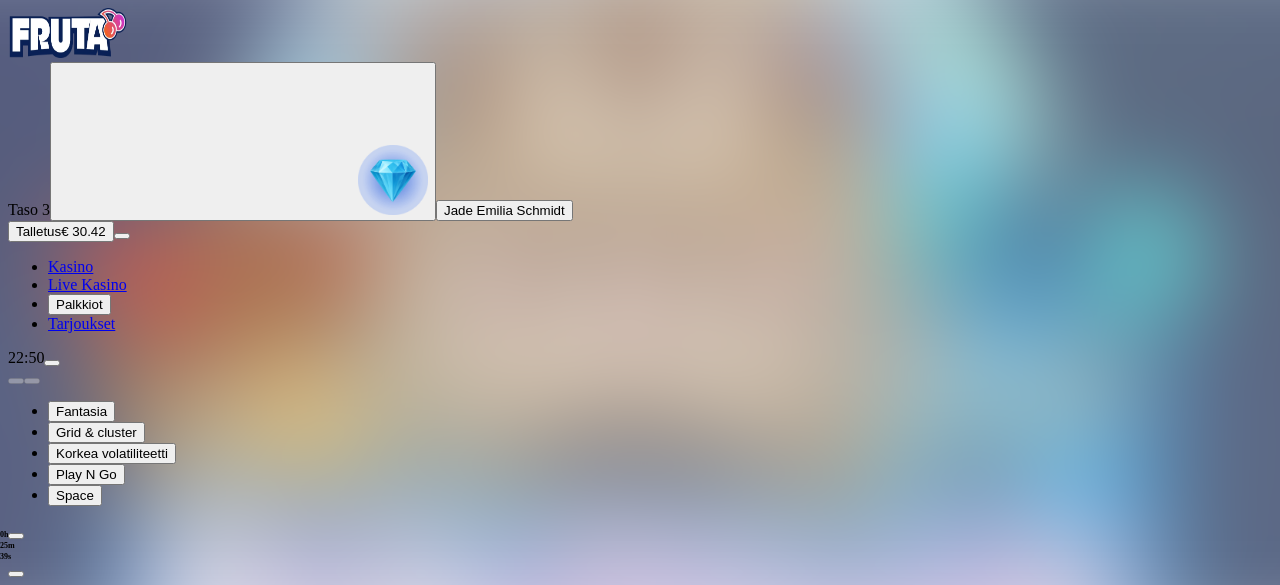 click at bounding box center (52, 363) 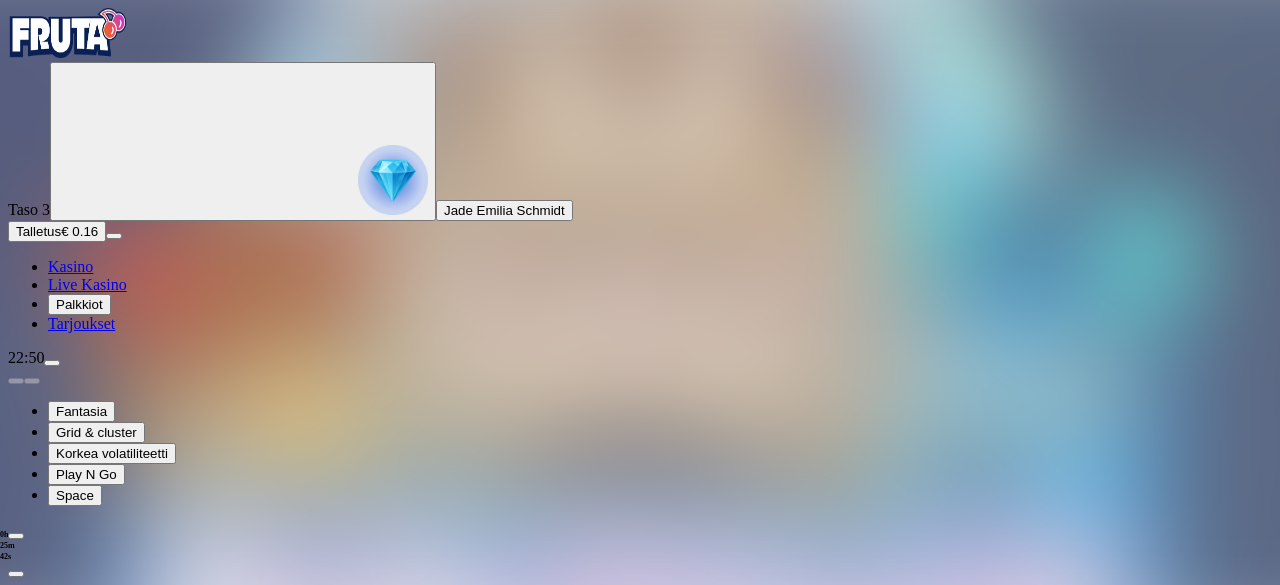 click on "Palkkiot" at bounding box center [79, 304] 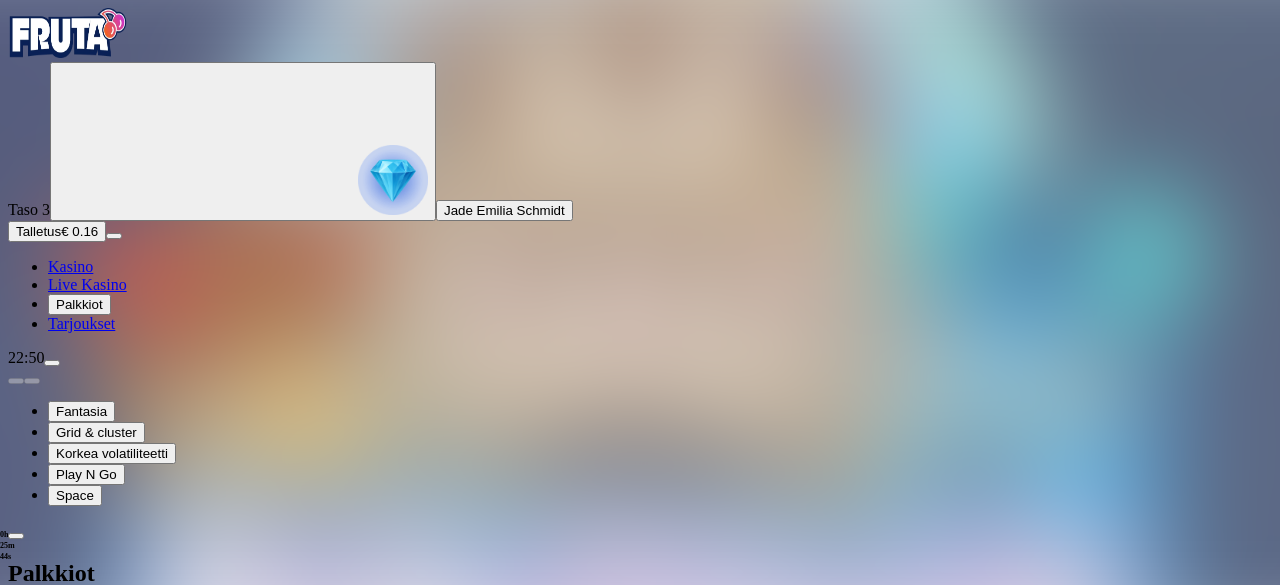 click on "Taso 4 Fruit Up   ja nappaat seuraavan palkkion" at bounding box center (640, 775) 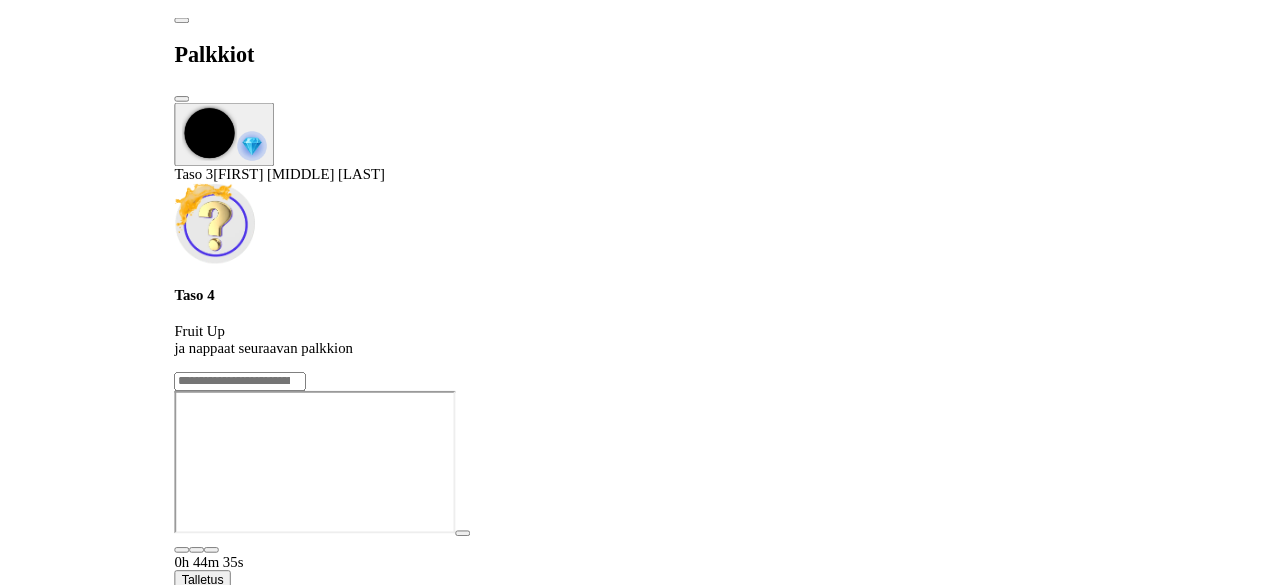 scroll, scrollTop: 0, scrollLeft: 0, axis: both 